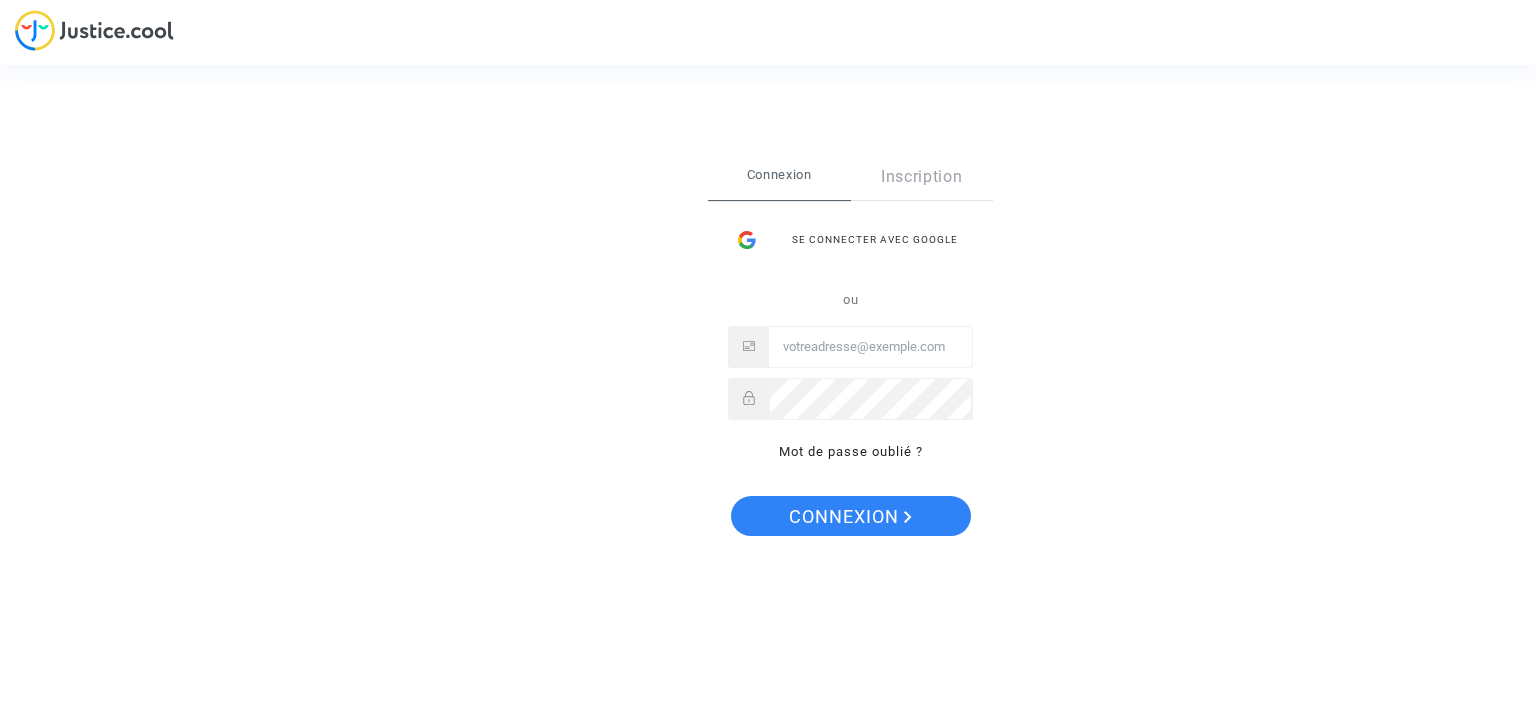 scroll, scrollTop: 0, scrollLeft: 0, axis: both 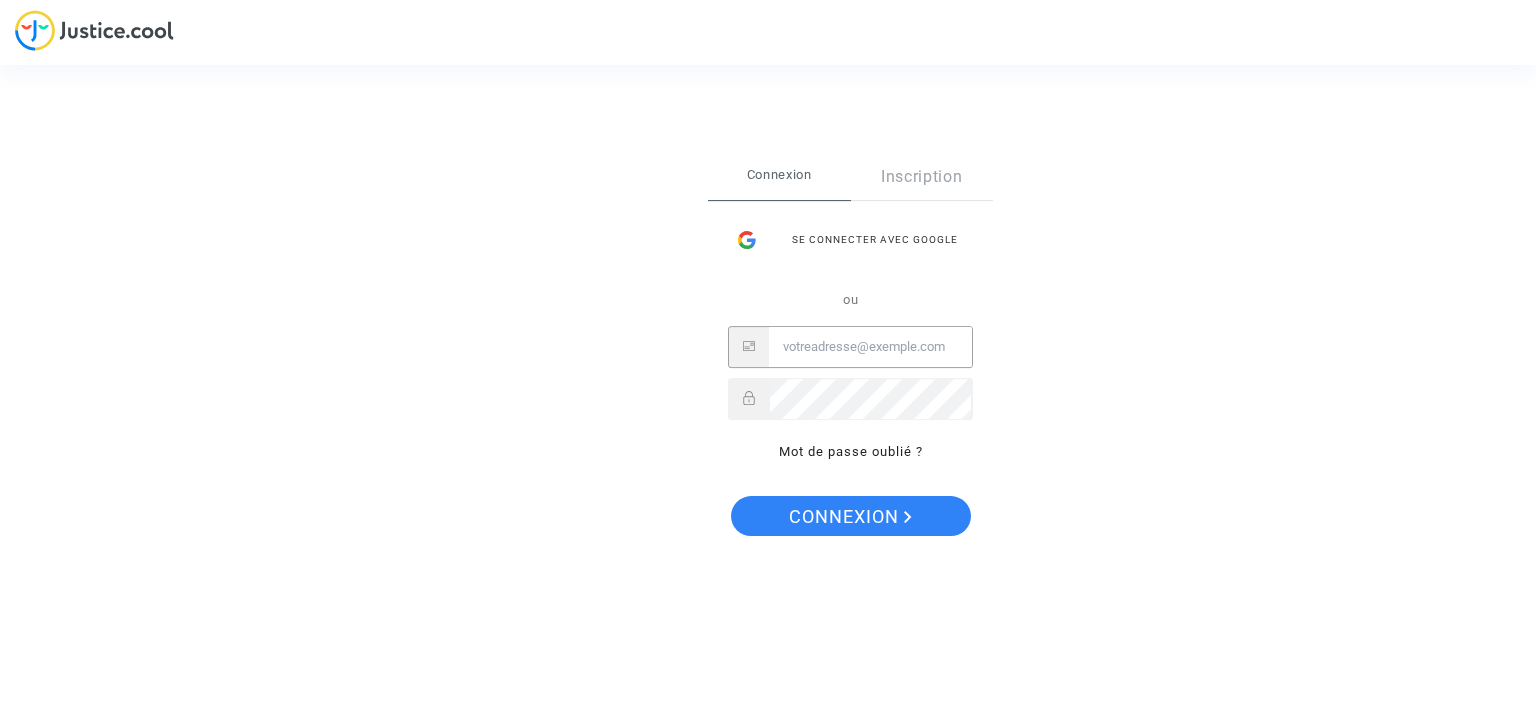 click at bounding box center (870, 347) 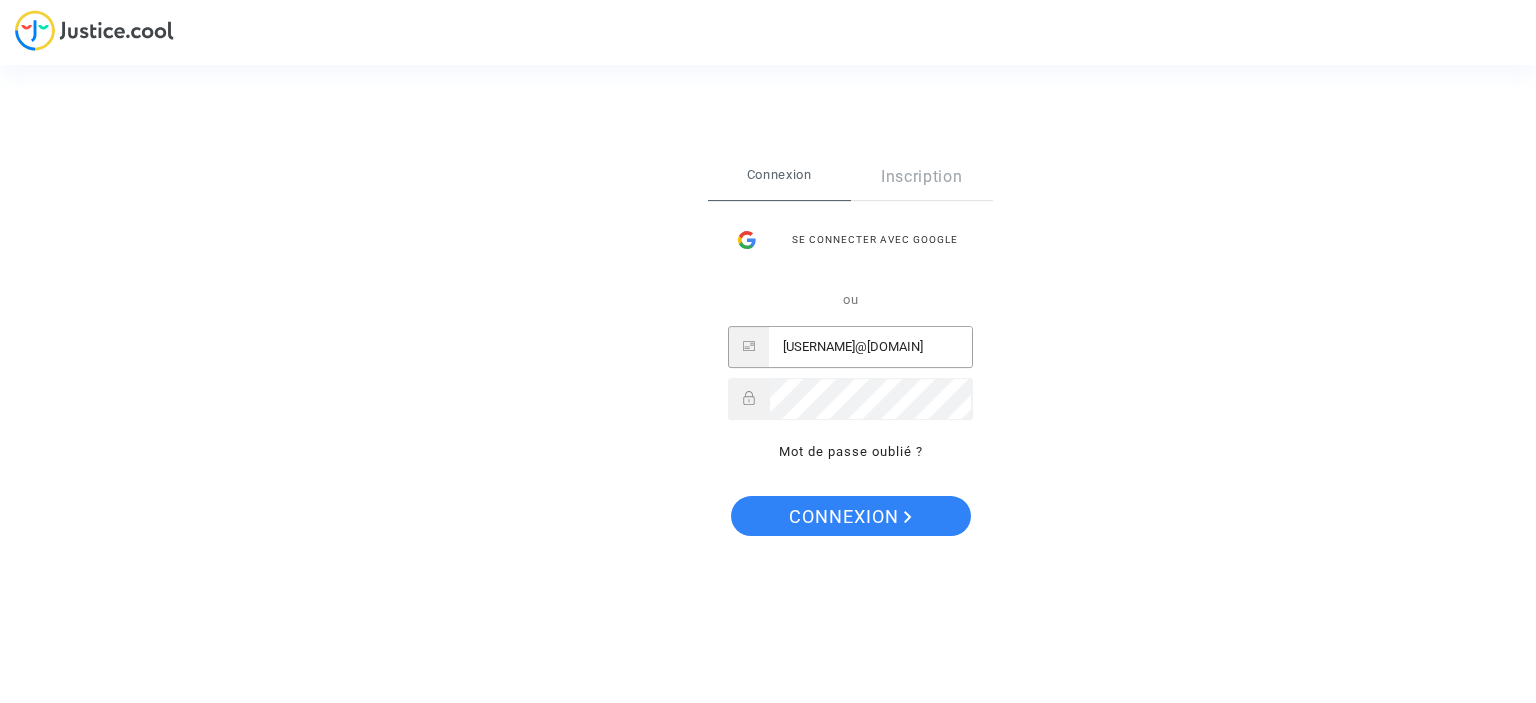 type on "[USERNAME]@[DOMAIN]" 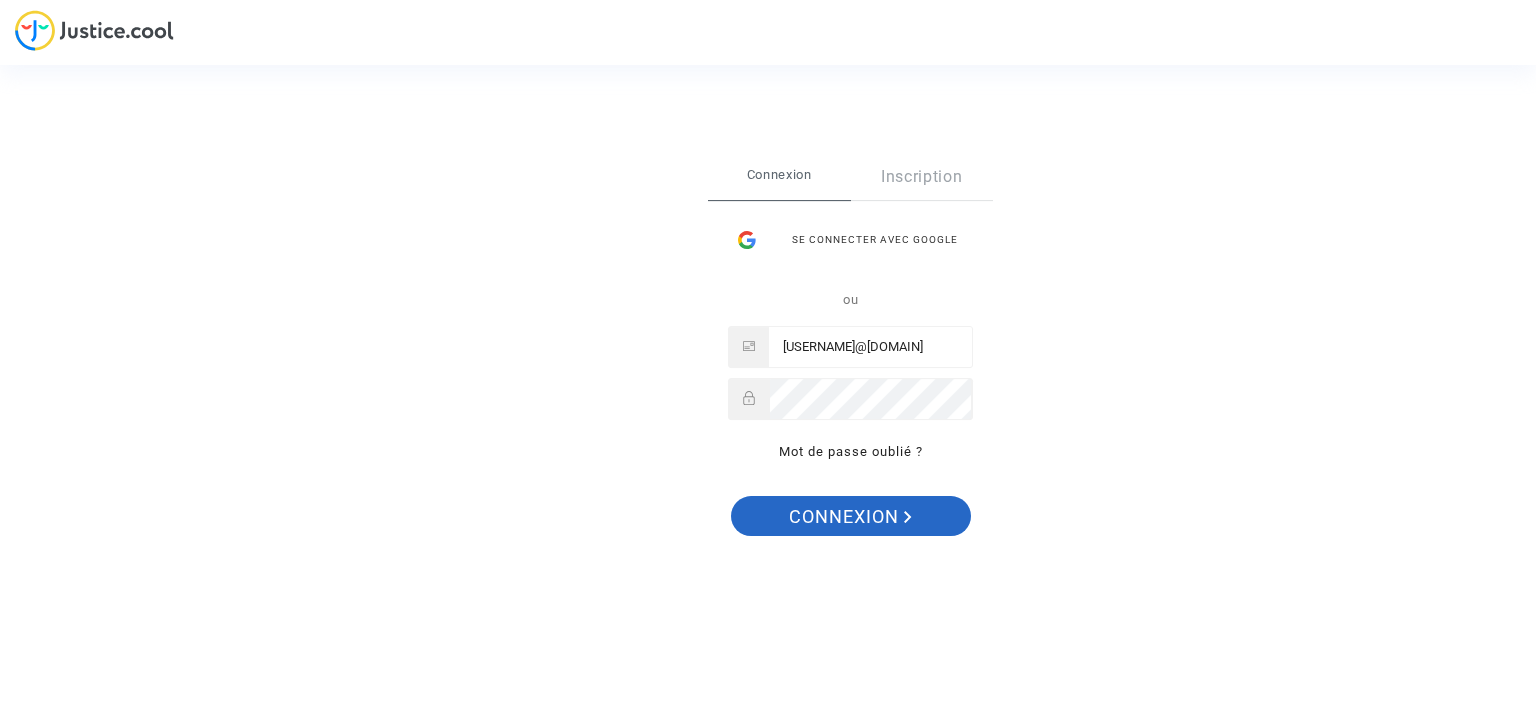 click on "Connexion" at bounding box center (850, 517) 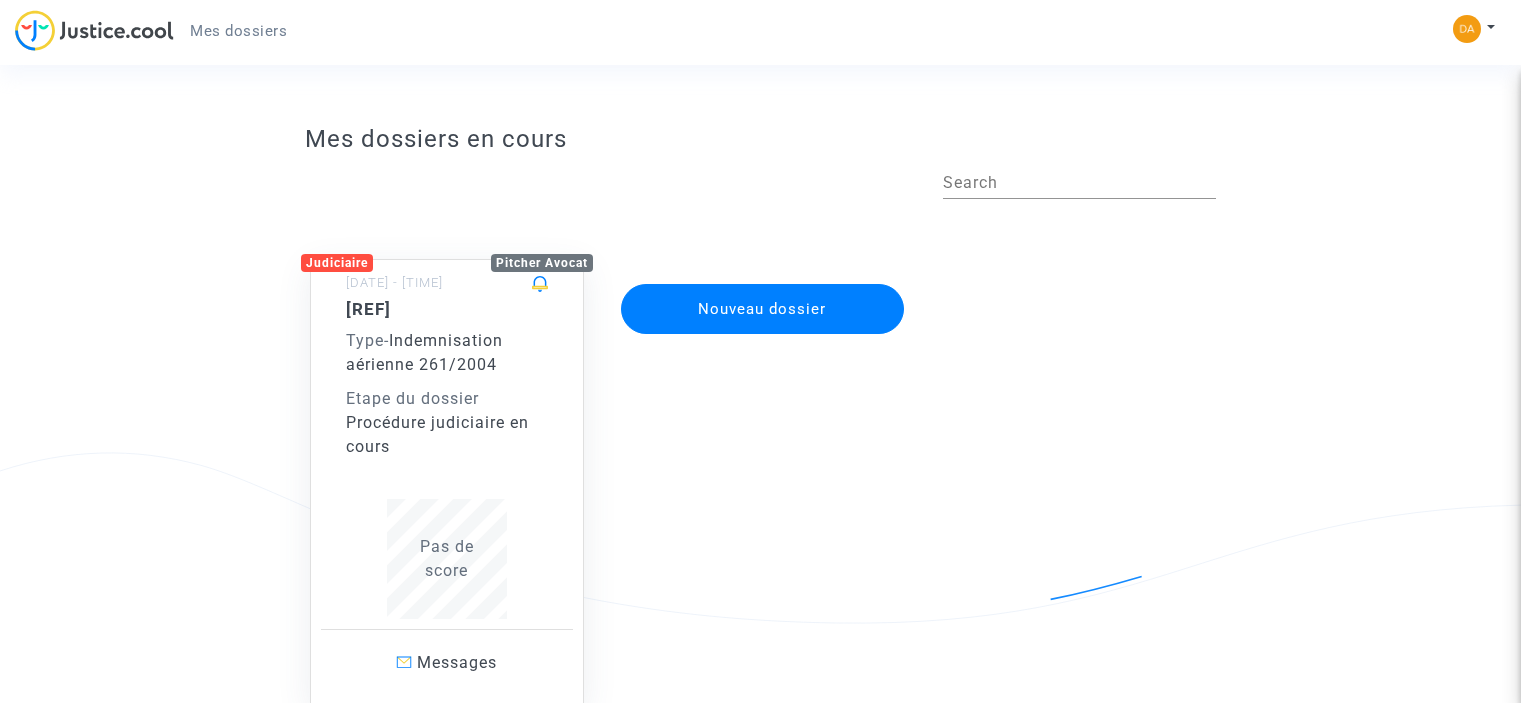 scroll, scrollTop: 0, scrollLeft: 0, axis: both 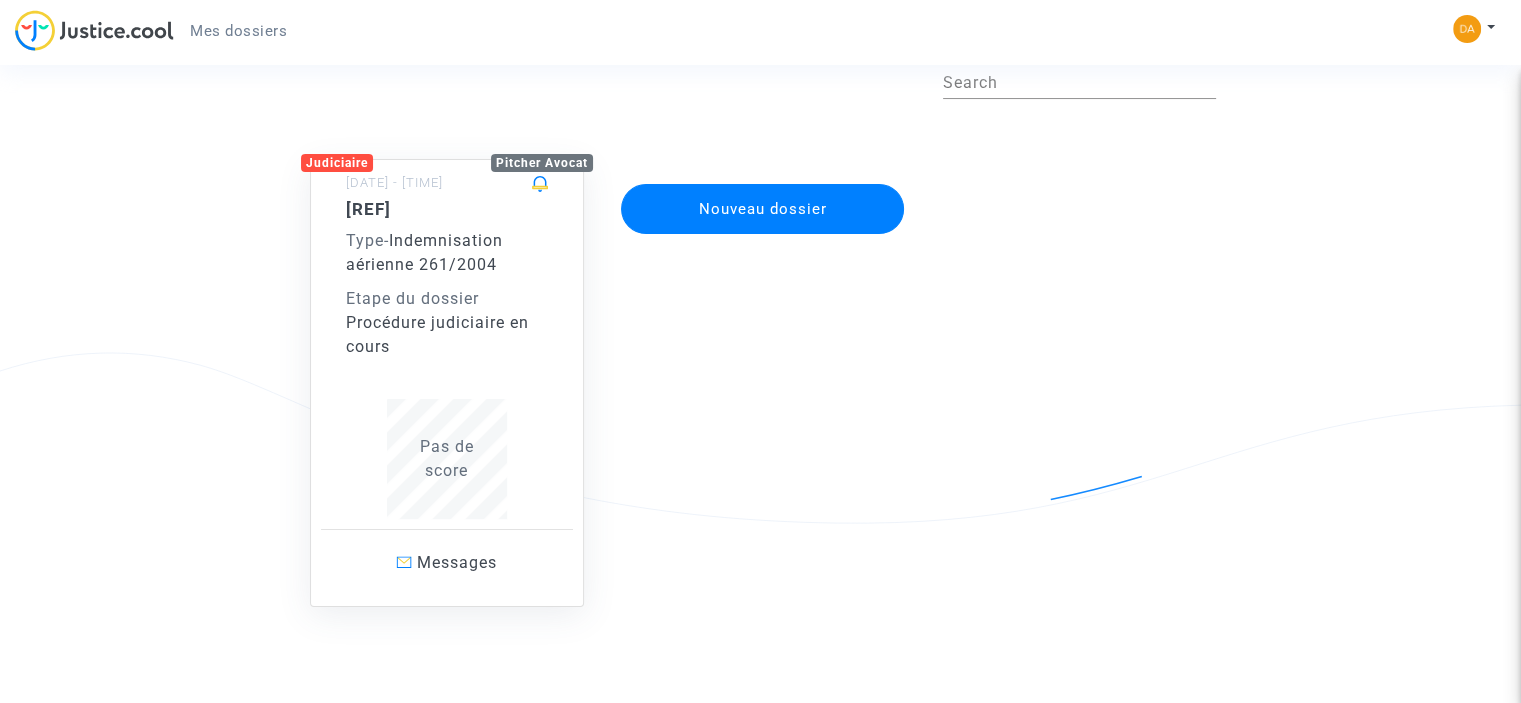 click on "Procédure judiciaire en cours" at bounding box center (447, 335) 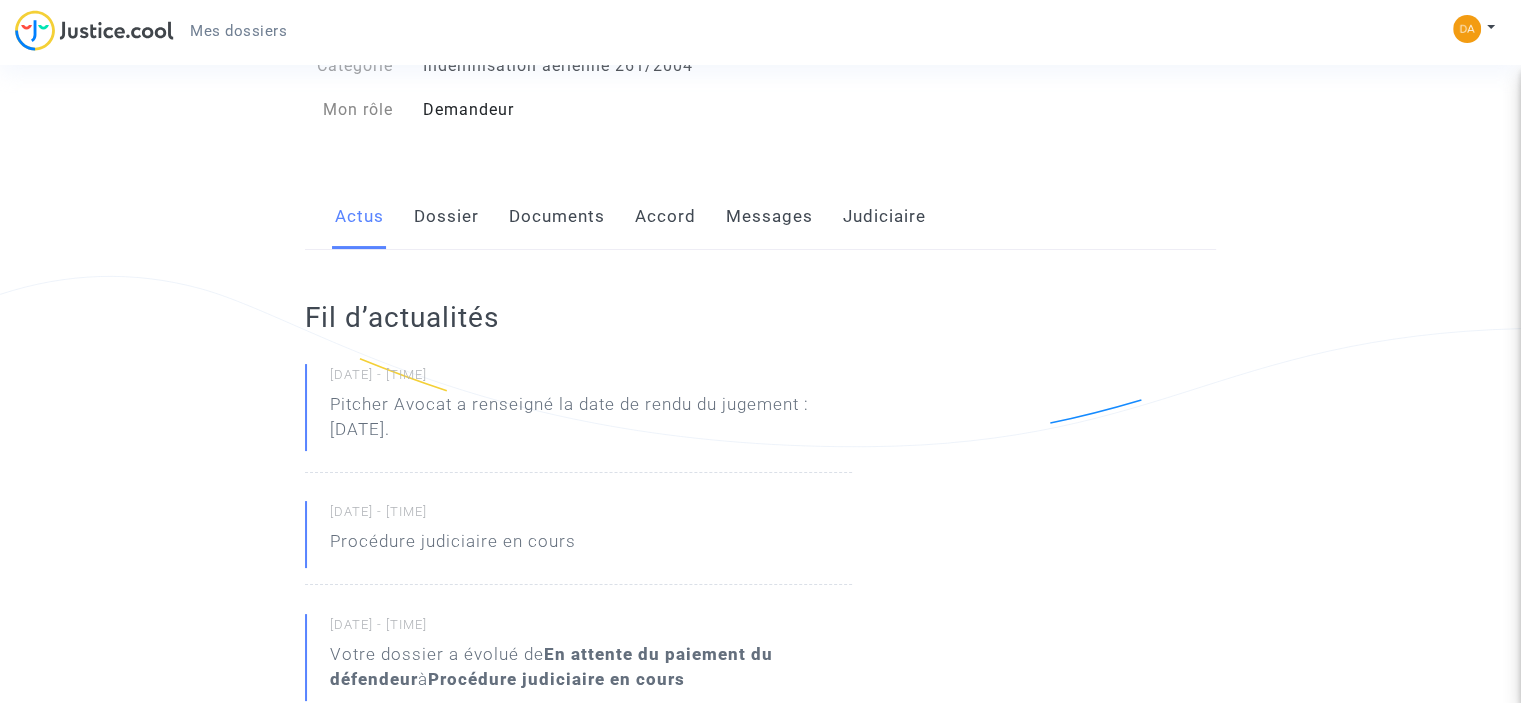 scroll, scrollTop: 200, scrollLeft: 0, axis: vertical 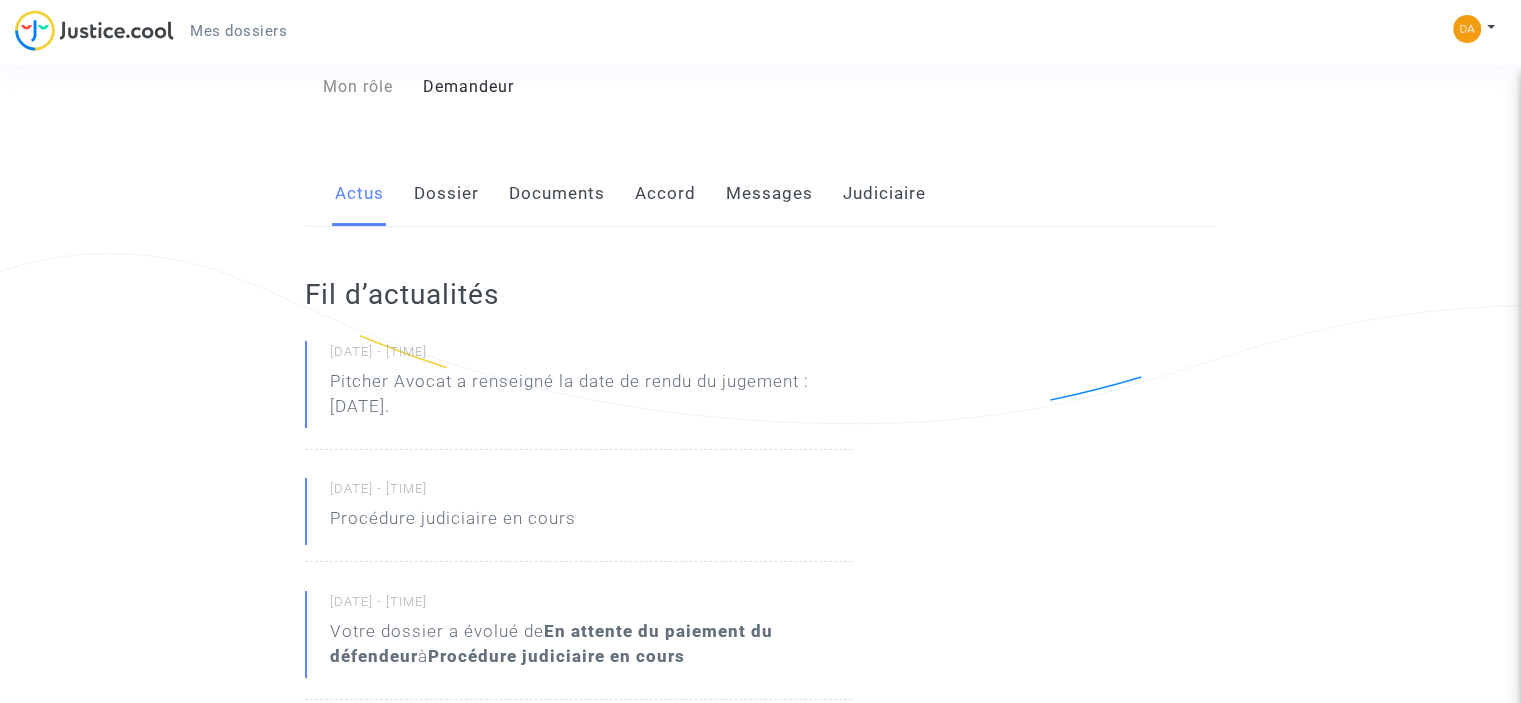click on "Dossier" at bounding box center [446, 194] 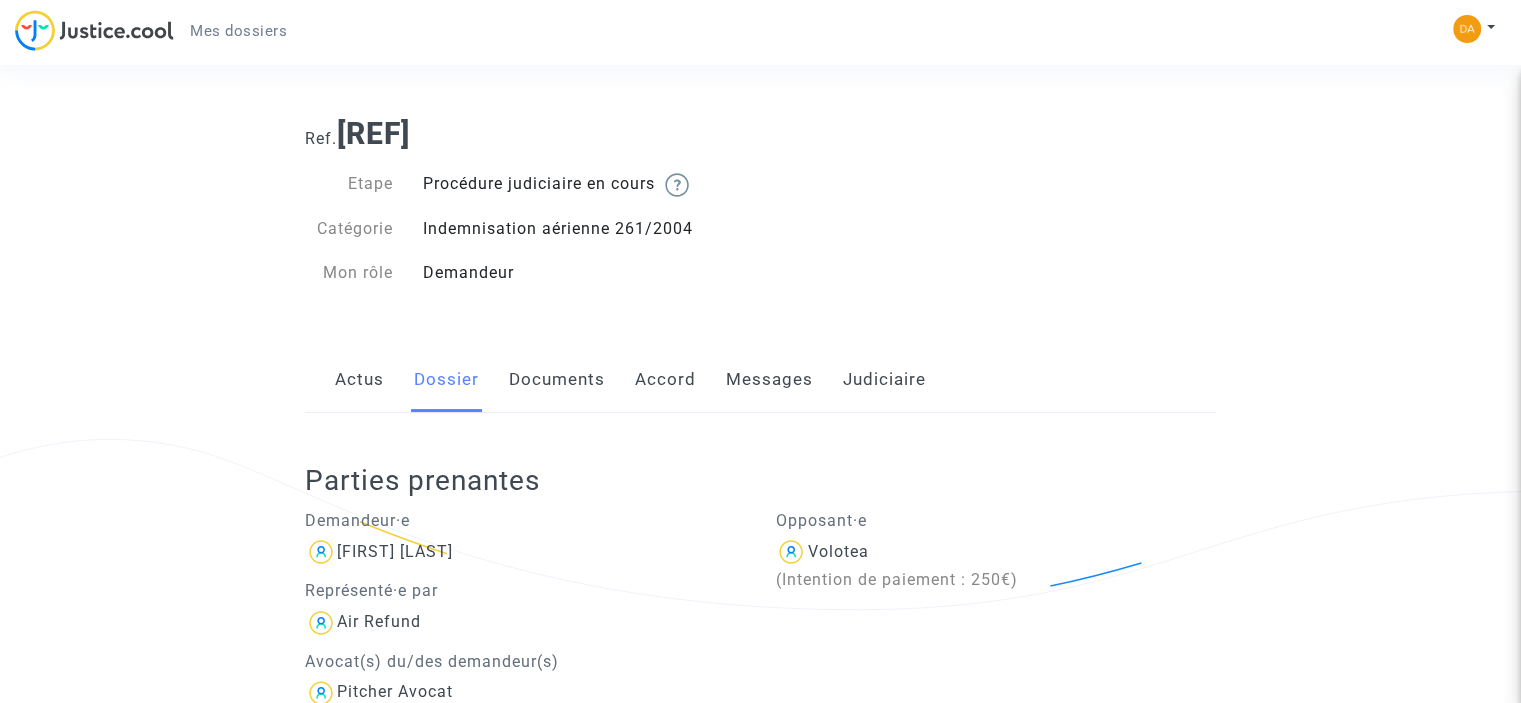 scroll, scrollTop: 0, scrollLeft: 0, axis: both 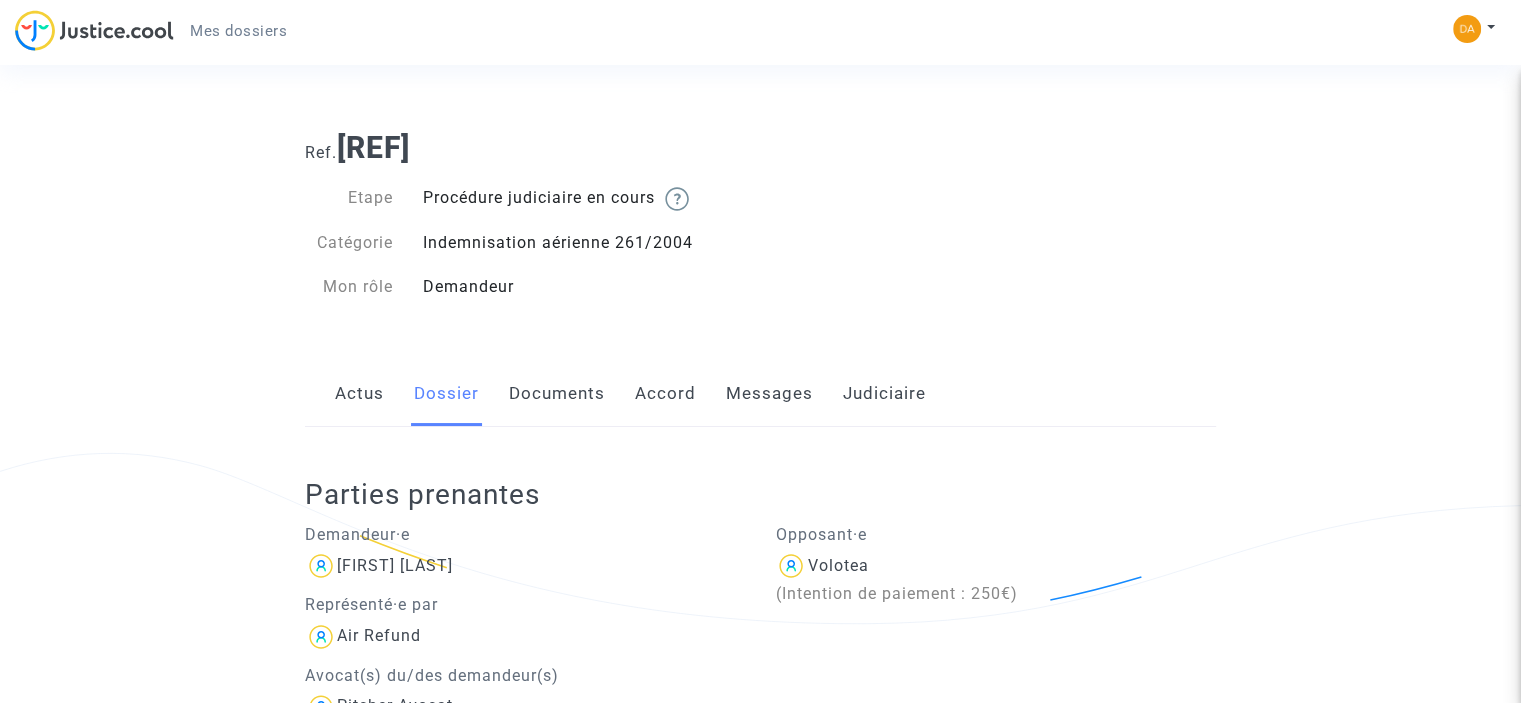 click on "Documents" at bounding box center [557, 394] 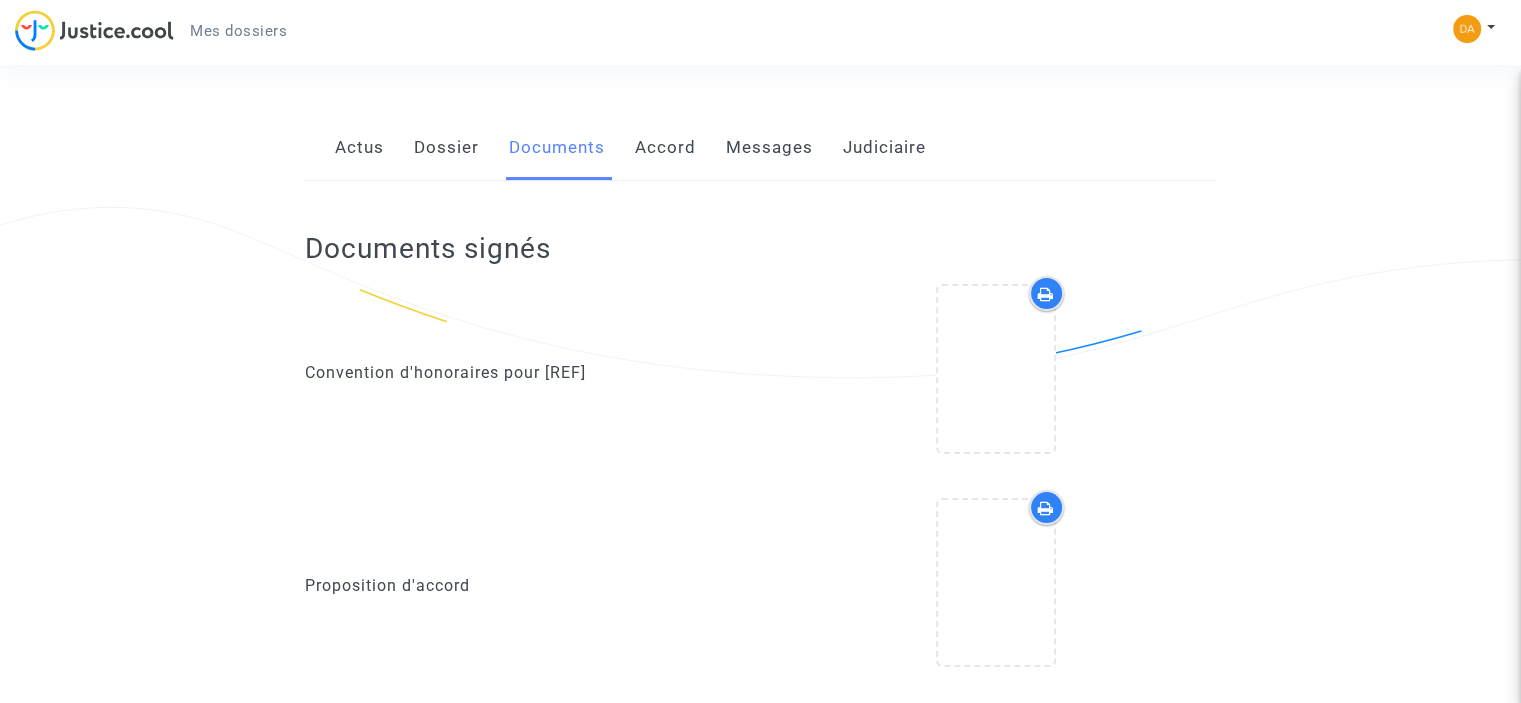 scroll, scrollTop: 0, scrollLeft: 0, axis: both 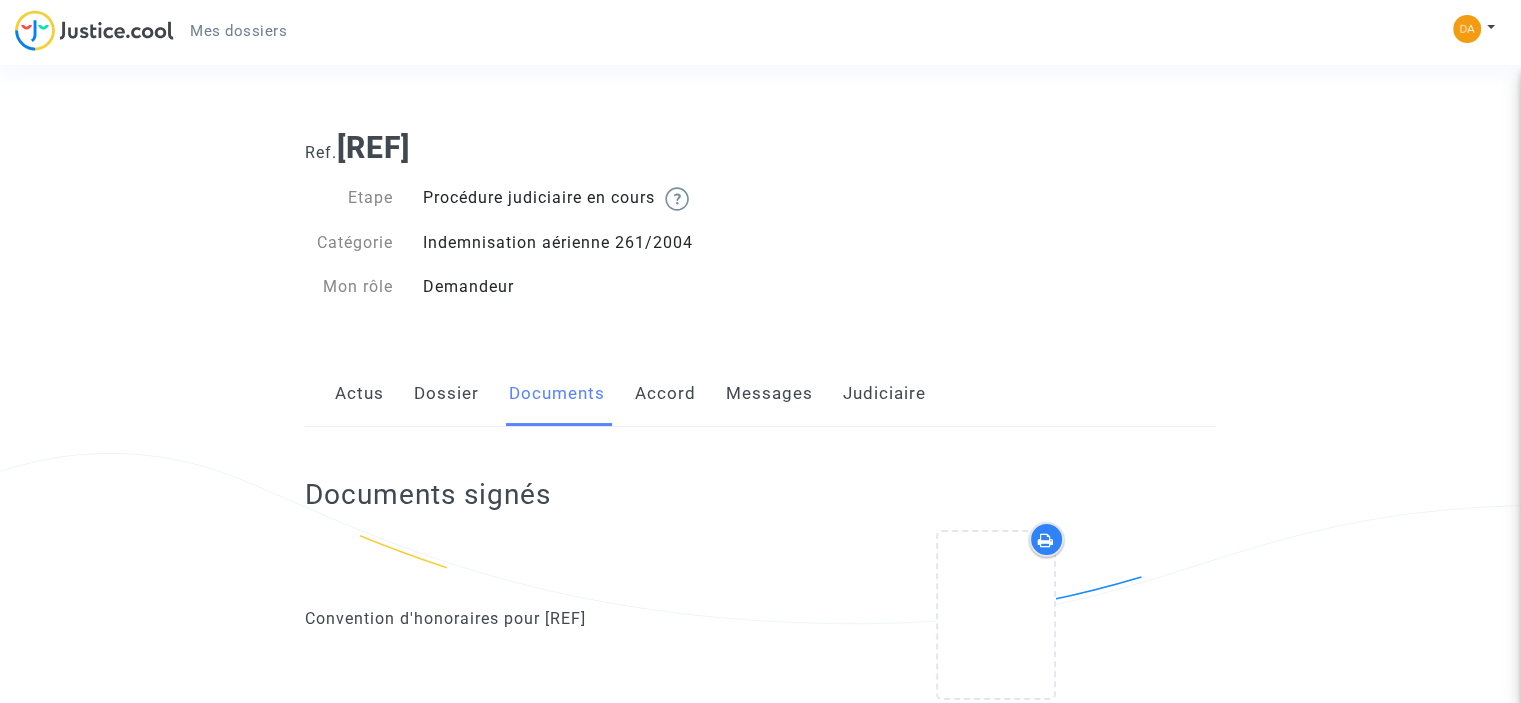 click on "Accord" at bounding box center [665, 394] 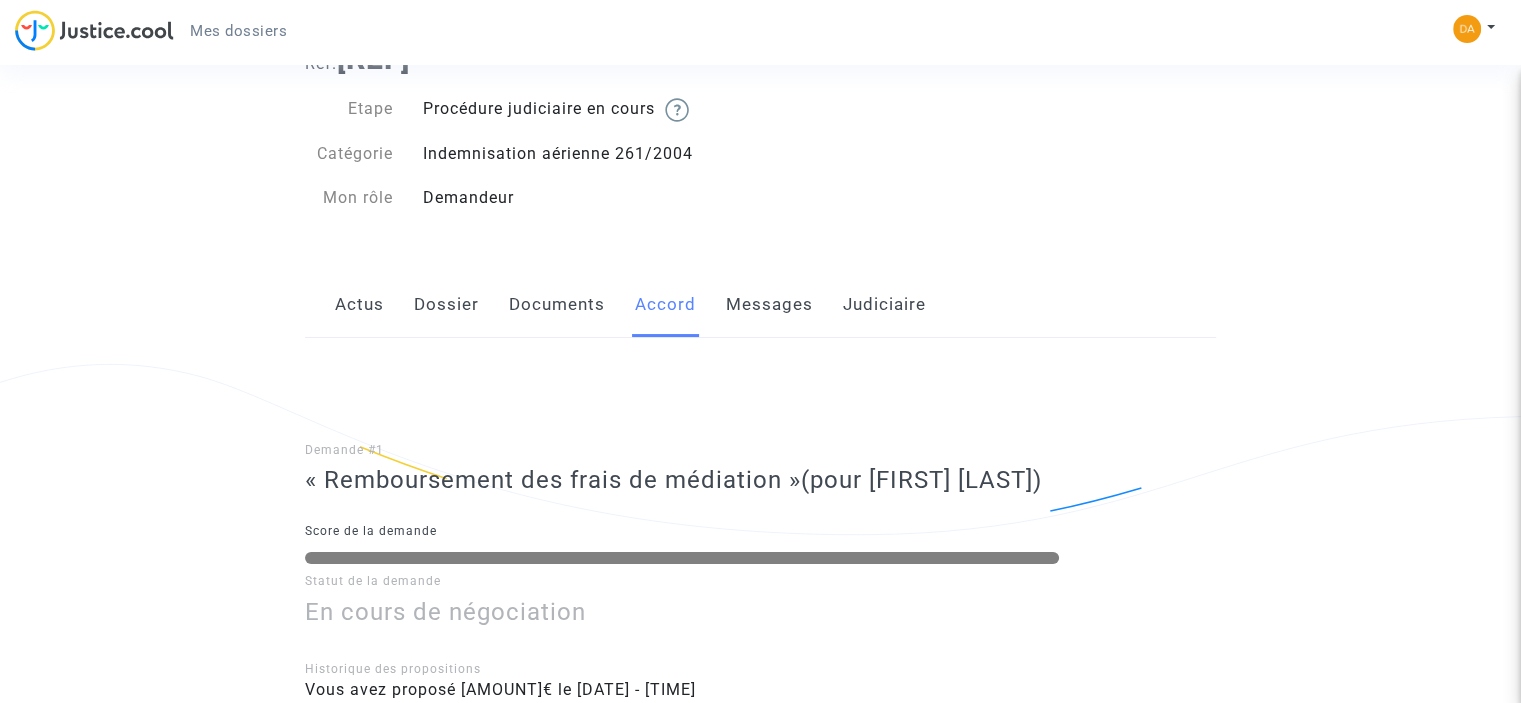 scroll, scrollTop: 0, scrollLeft: 0, axis: both 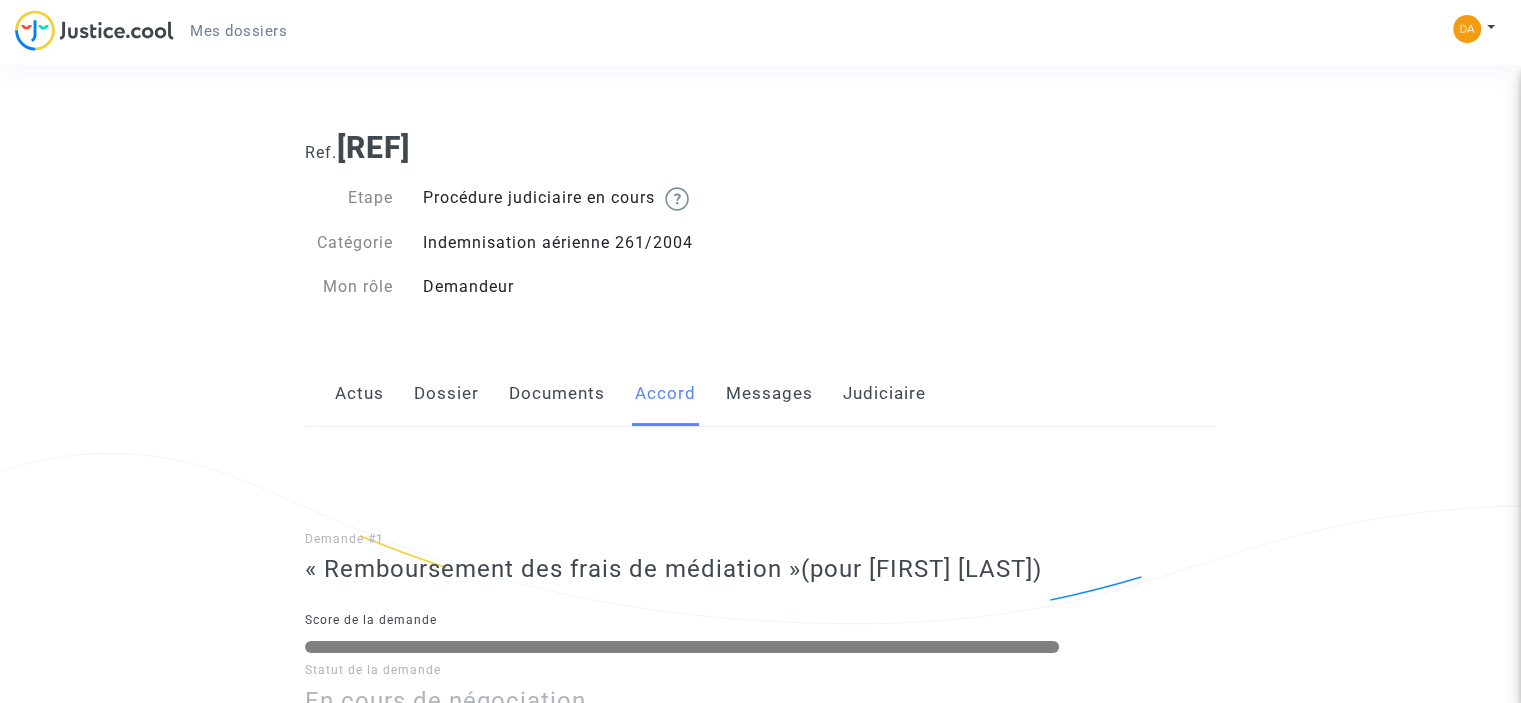 click on "Messages" at bounding box center (769, 394) 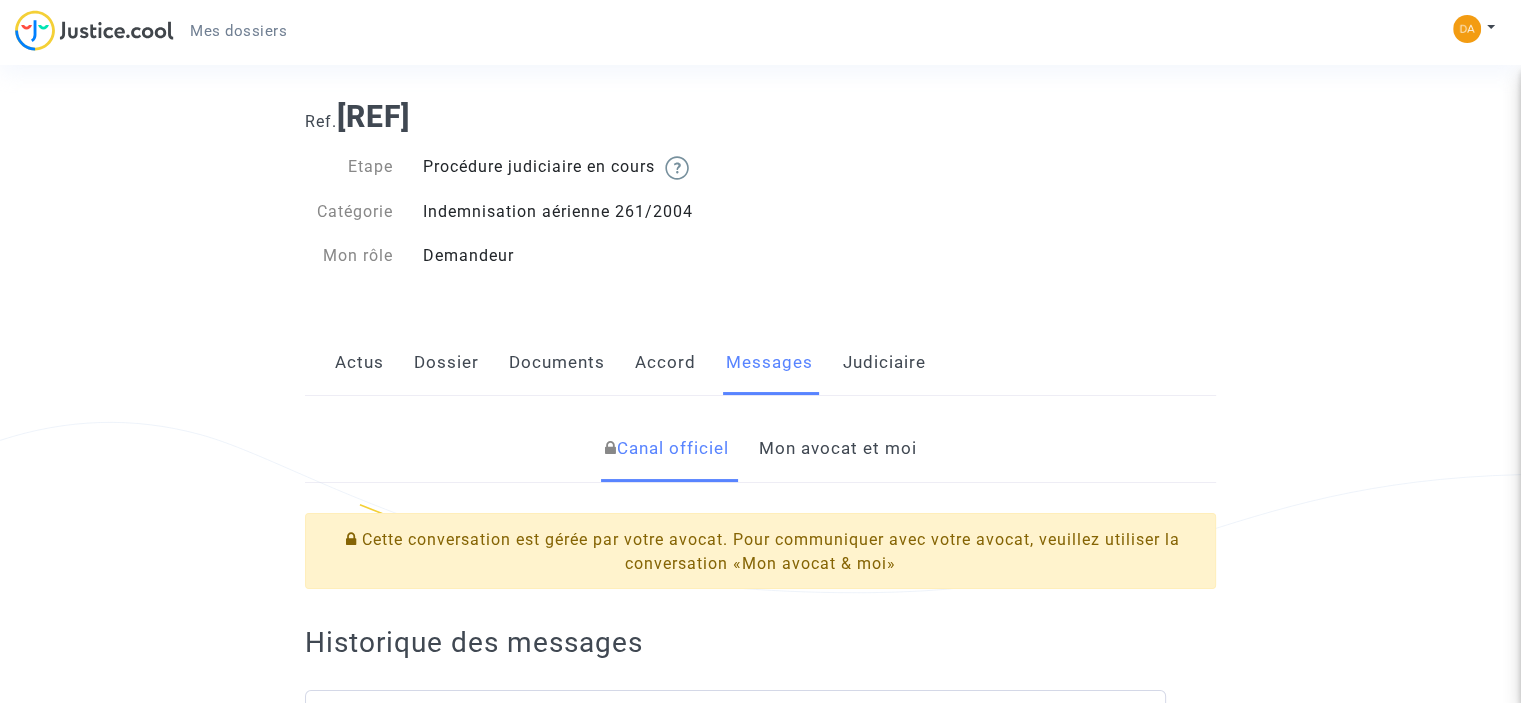 scroll, scrollTop: 0, scrollLeft: 0, axis: both 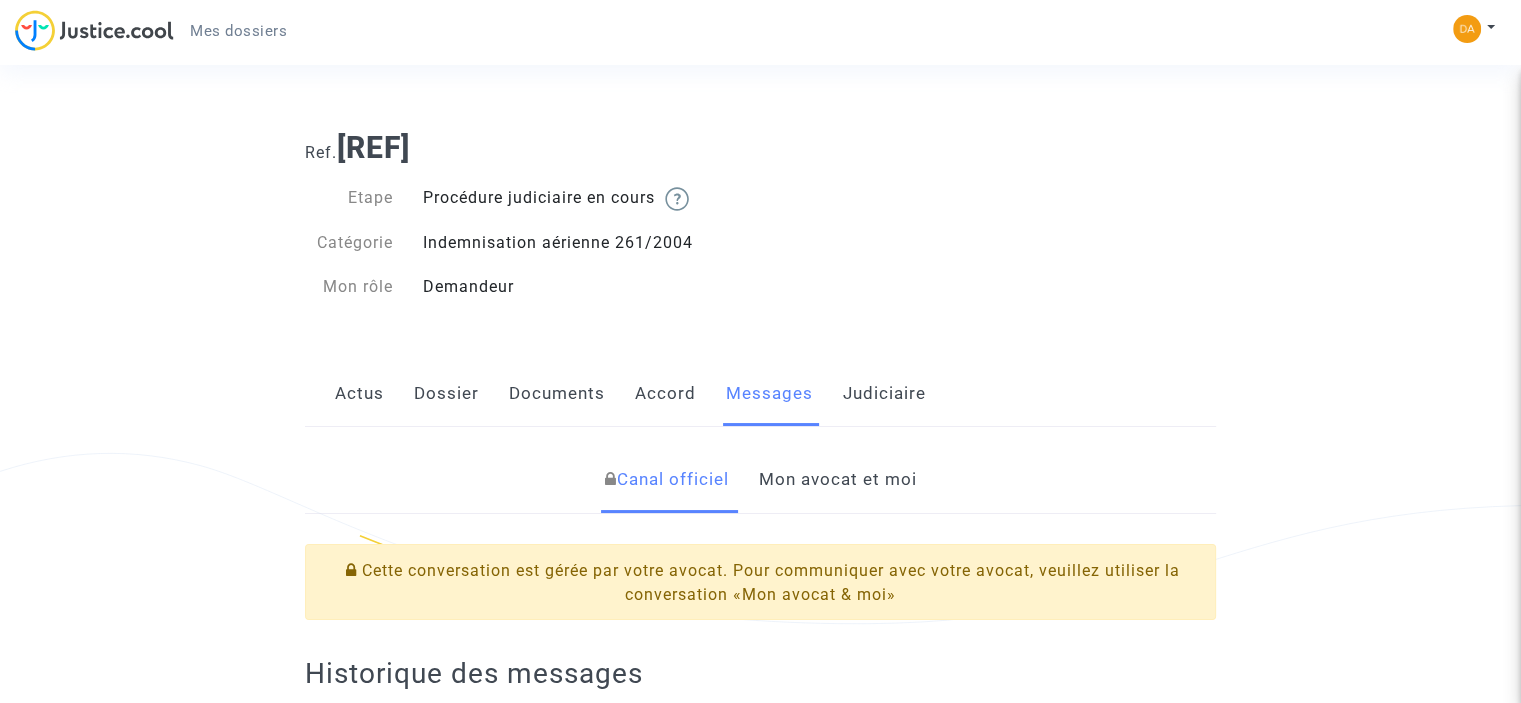 click on "Mon avocat et moi" at bounding box center [837, 480] 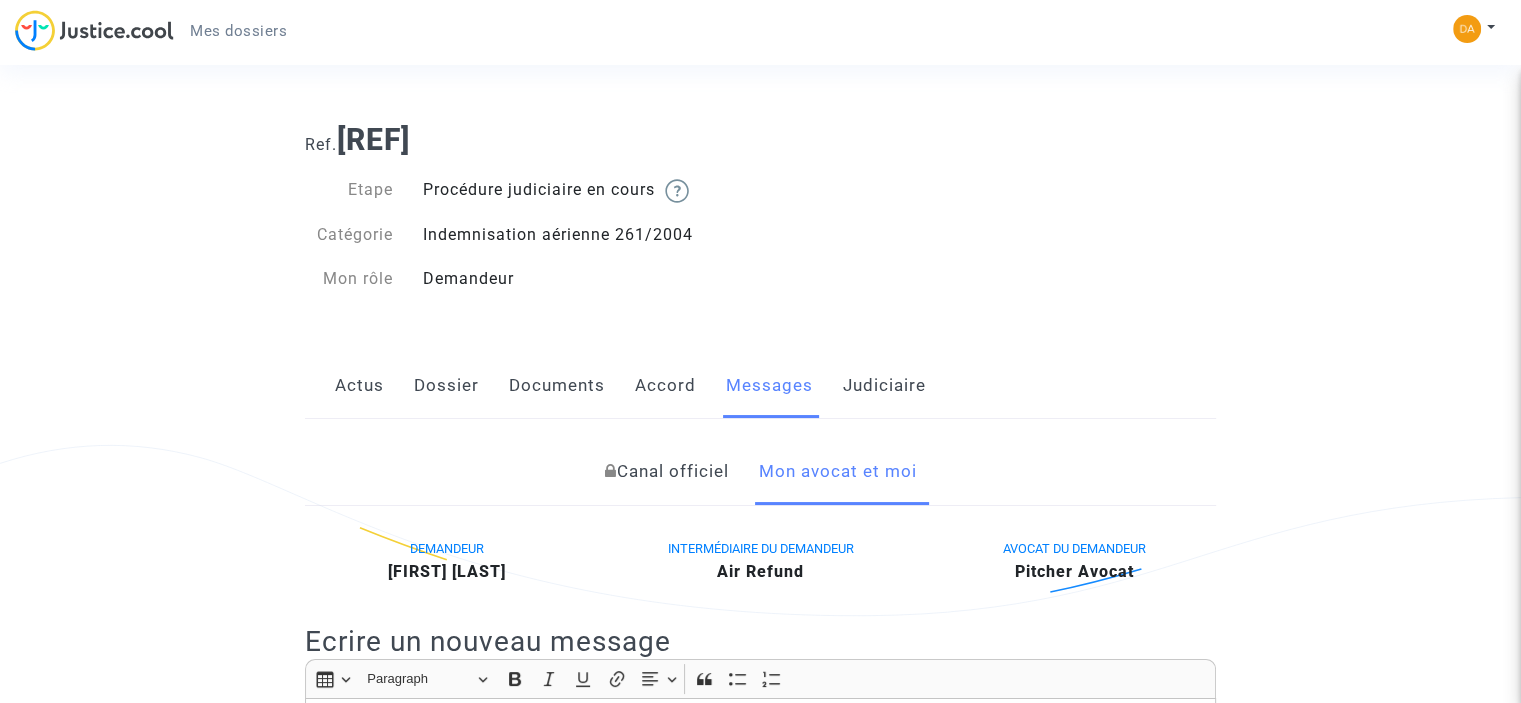 scroll, scrollTop: 0, scrollLeft: 0, axis: both 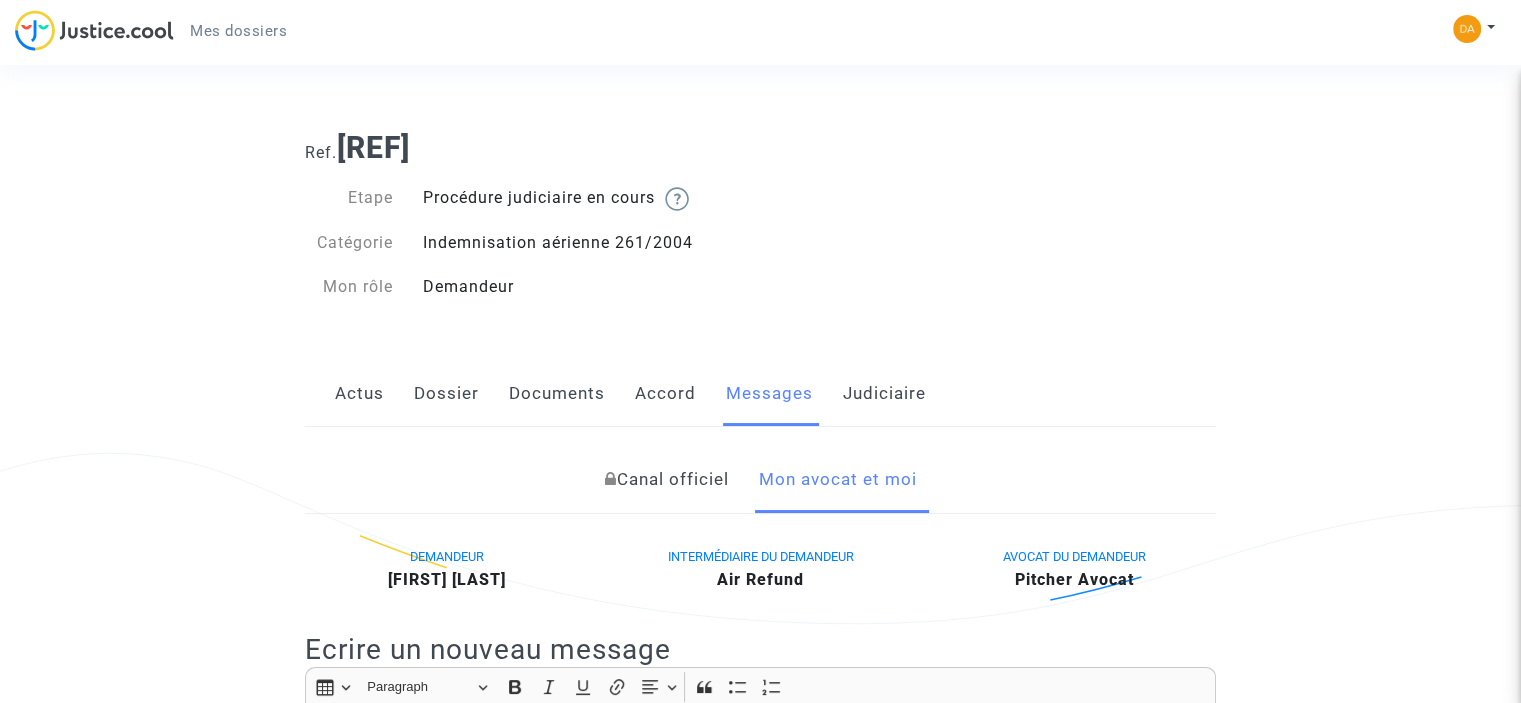 click on "Judiciaire" at bounding box center [884, 394] 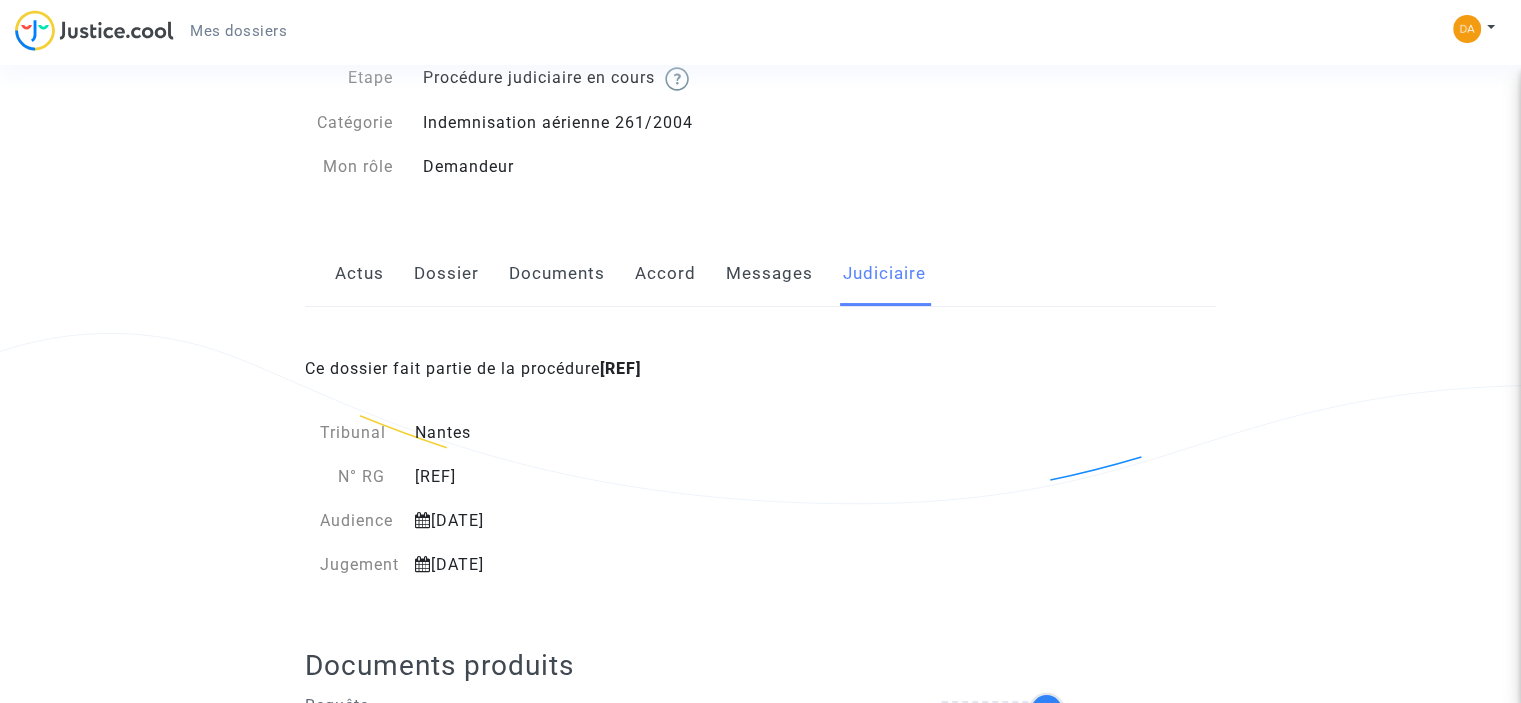 scroll, scrollTop: 100, scrollLeft: 0, axis: vertical 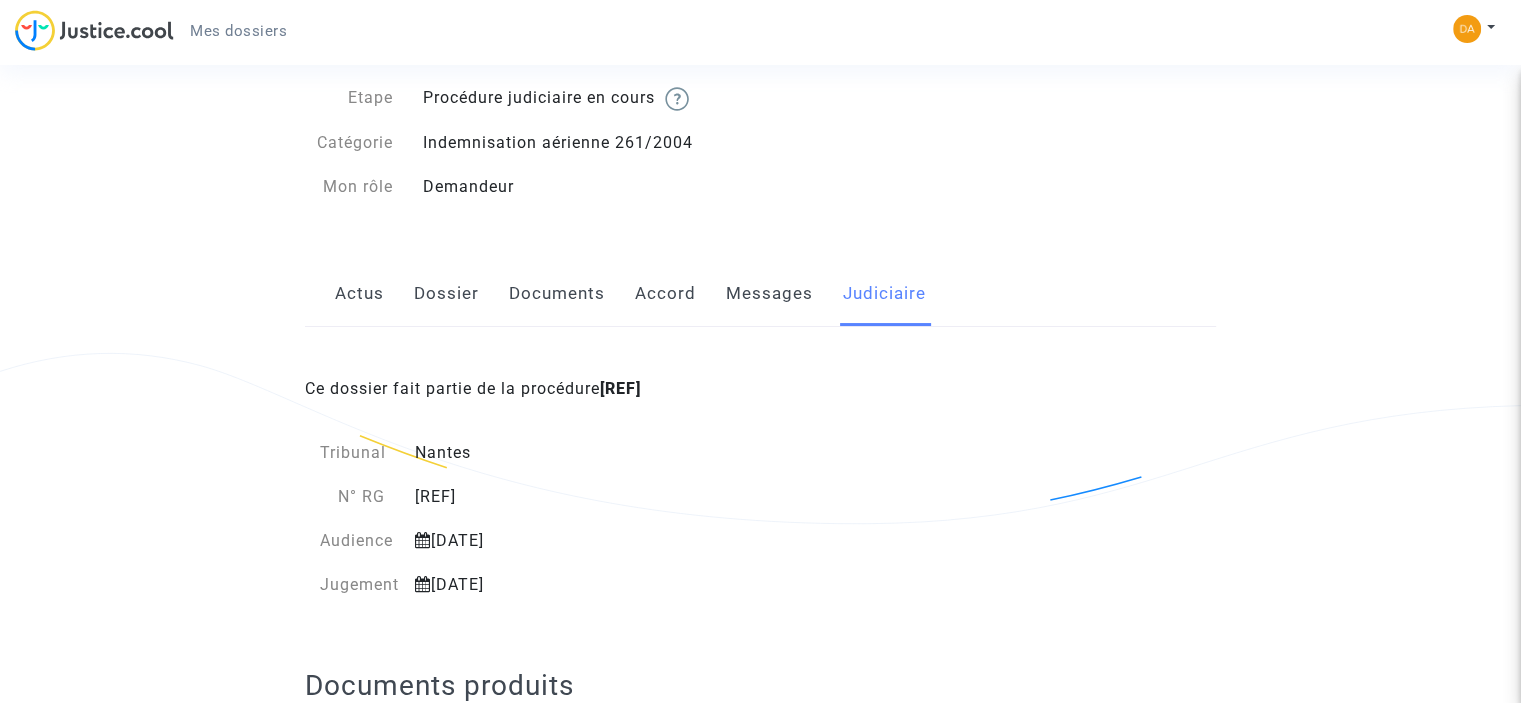 click on "Messages" at bounding box center (769, 294) 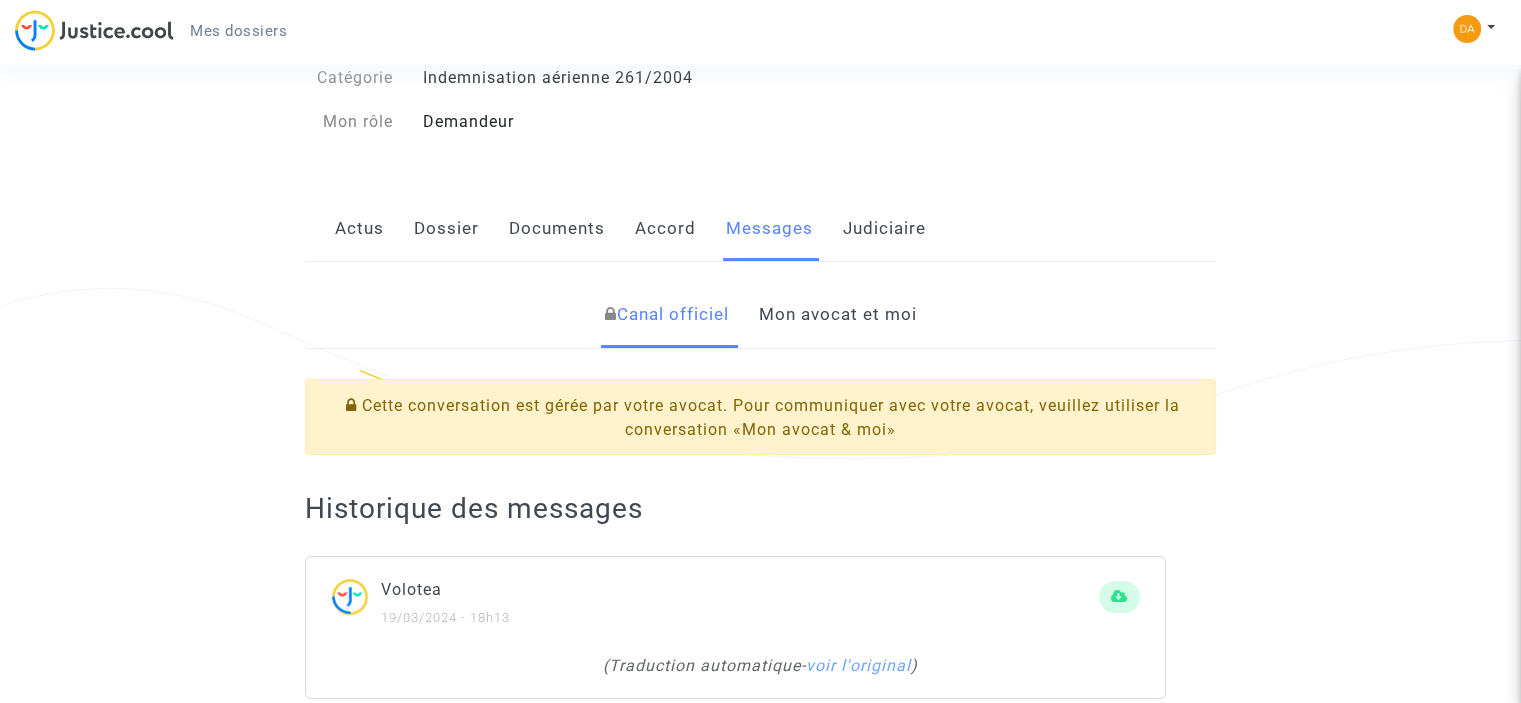 scroll, scrollTop: 0, scrollLeft: 0, axis: both 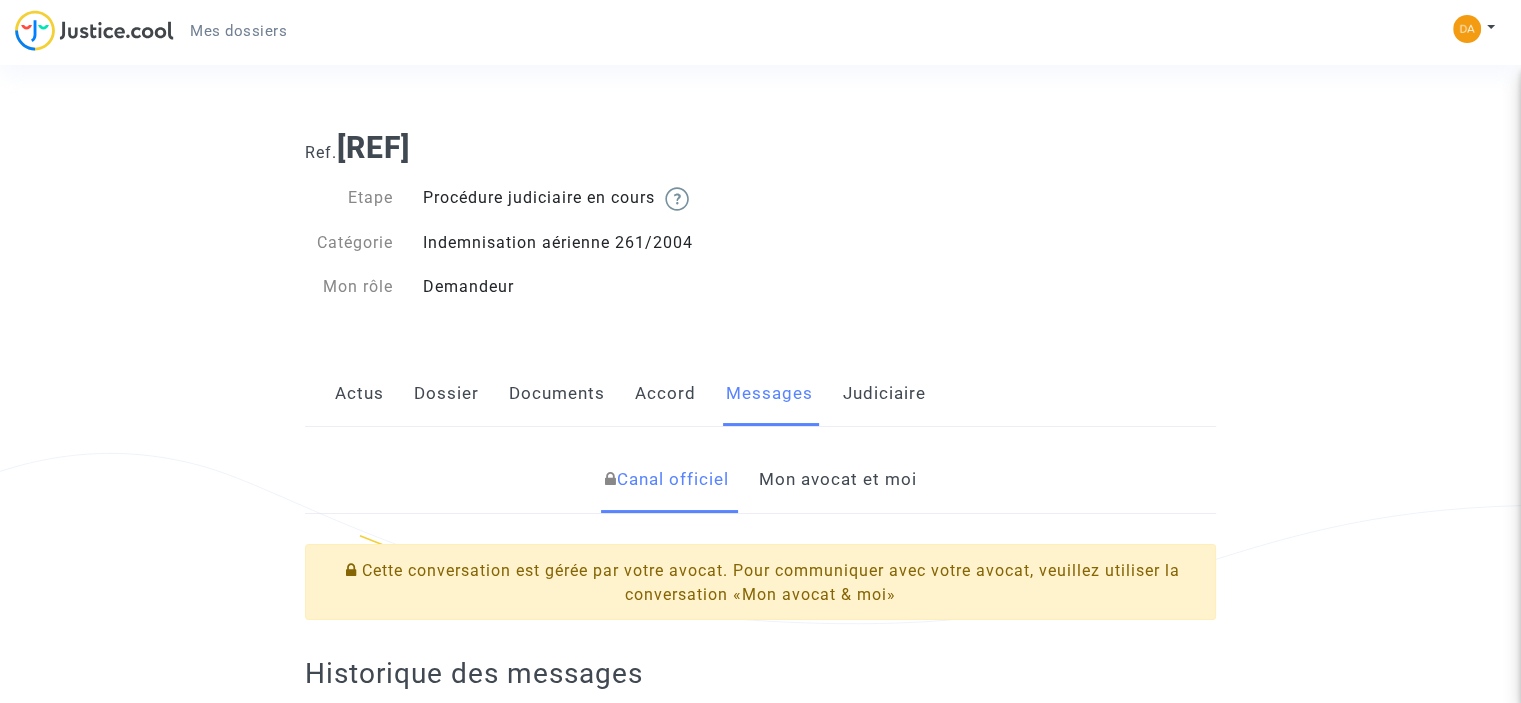 click on "Mon avocat et moi" at bounding box center [837, 480] 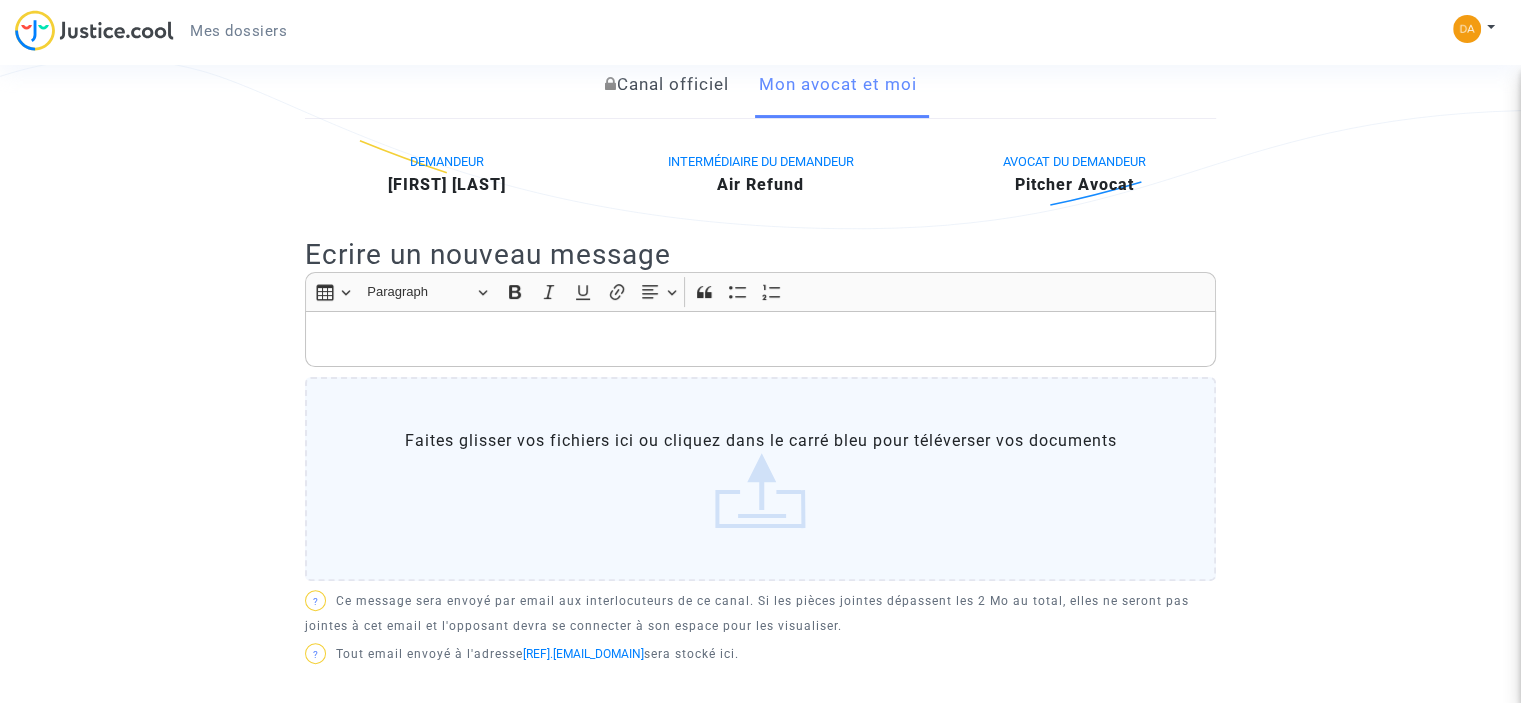 scroll, scrollTop: 400, scrollLeft: 0, axis: vertical 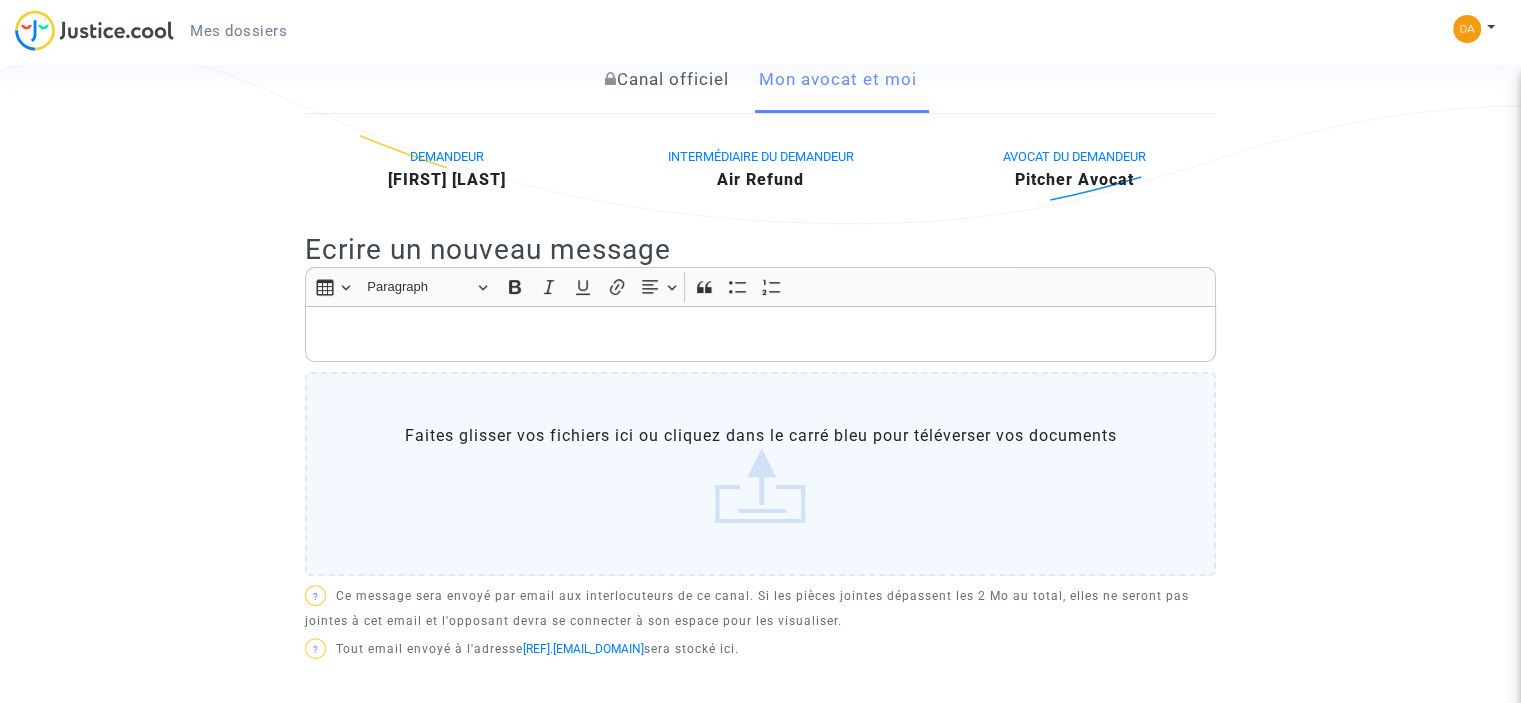 click on "Faites glisser vos fichiers ici ou cliquez dans le carré bleu pour téléverser vos documents" at bounding box center [760, 474] 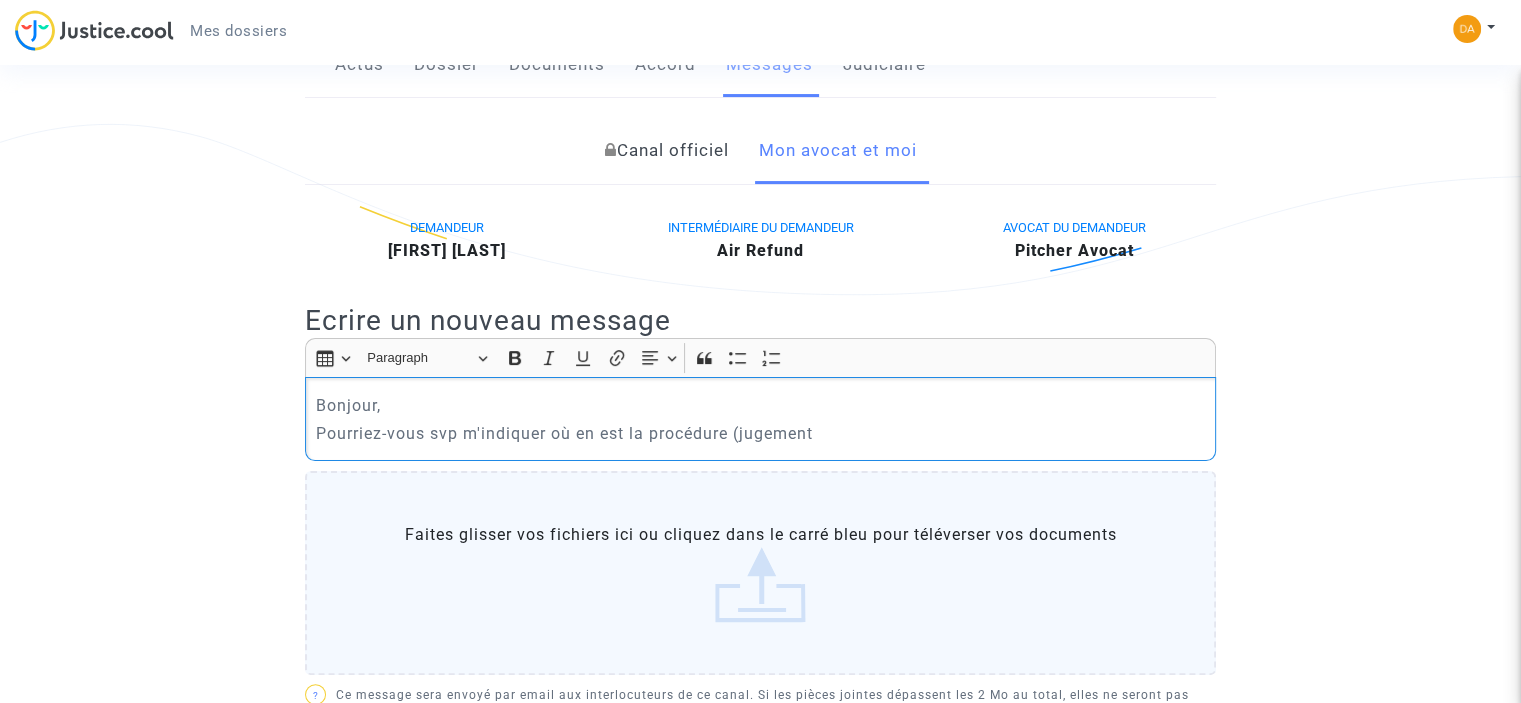 scroll, scrollTop: 300, scrollLeft: 0, axis: vertical 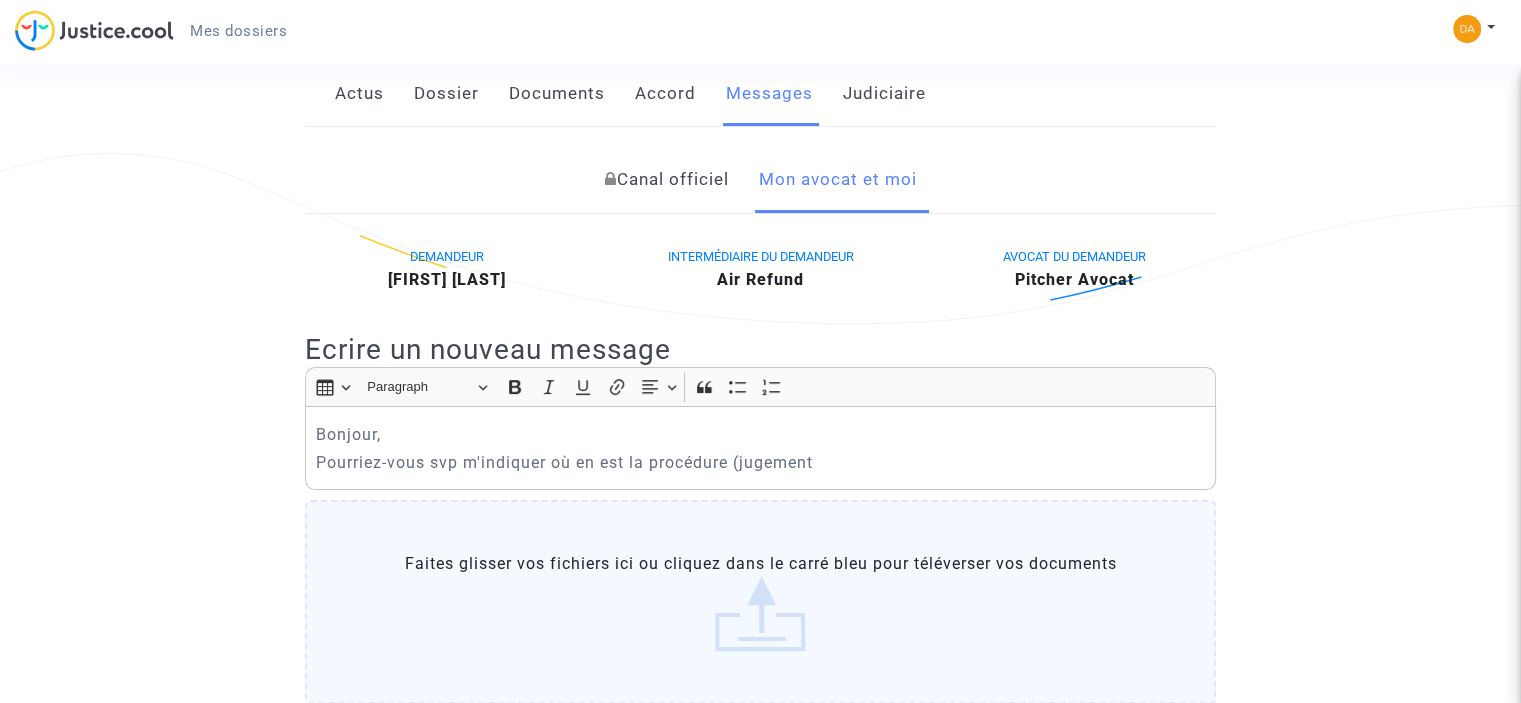 click on "Canal officiel" at bounding box center (666, 180) 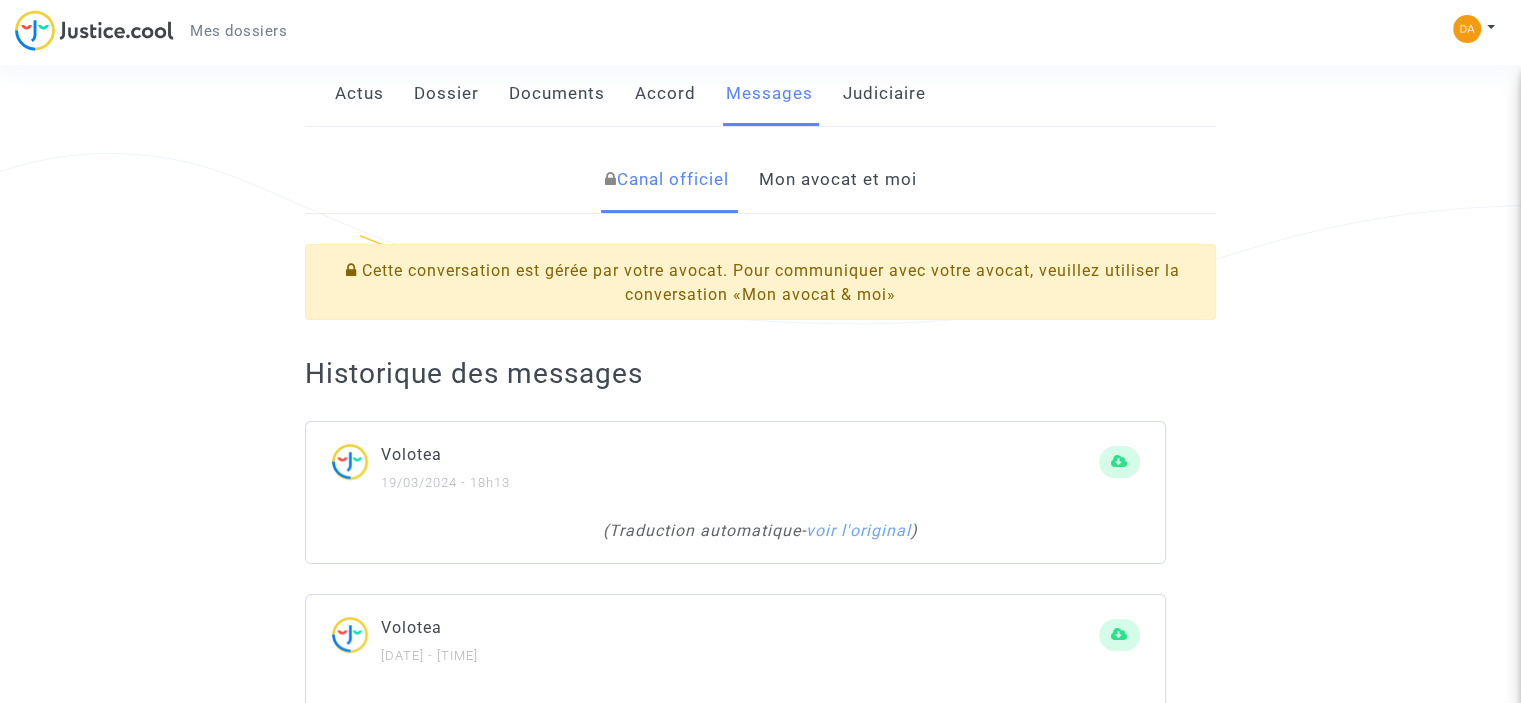 click on "Judiciaire" at bounding box center [884, 94] 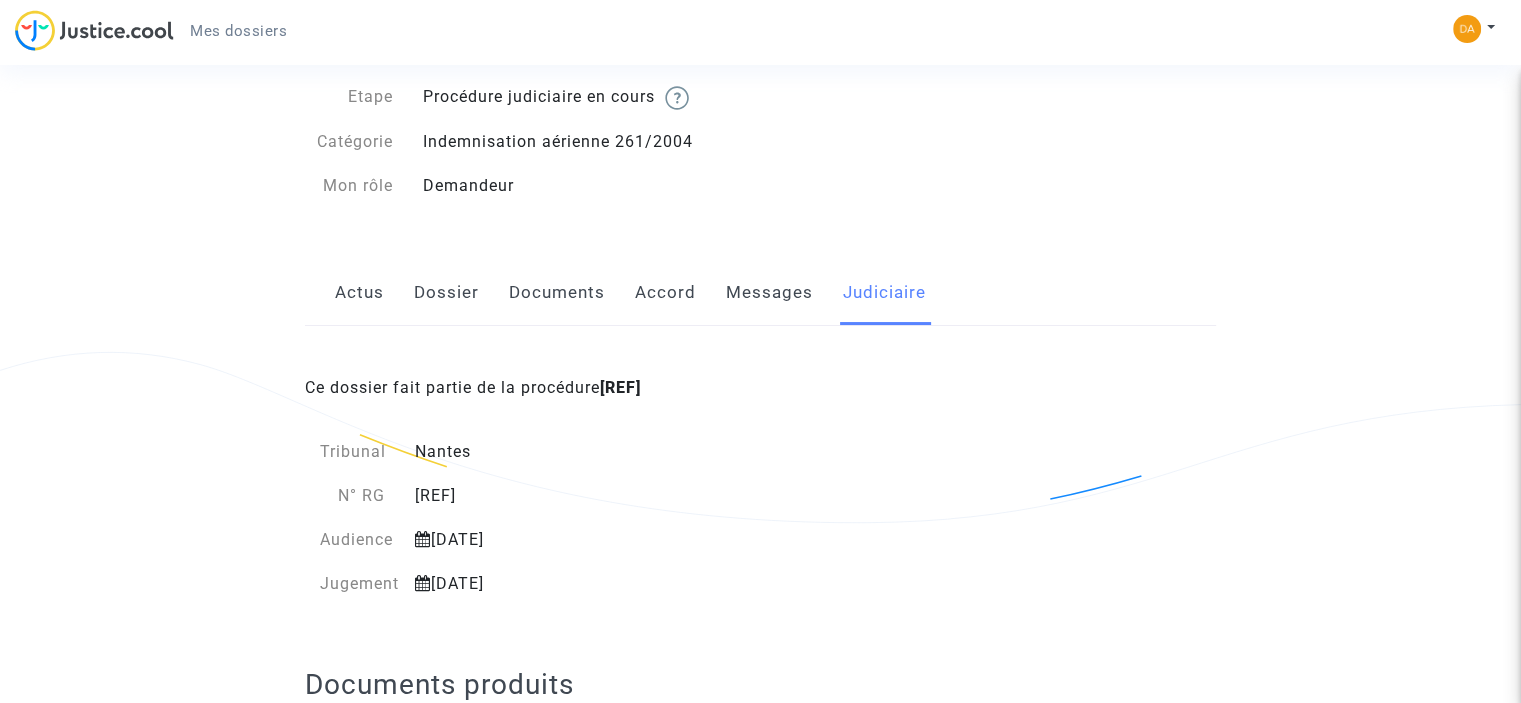 scroll, scrollTop: 0, scrollLeft: 0, axis: both 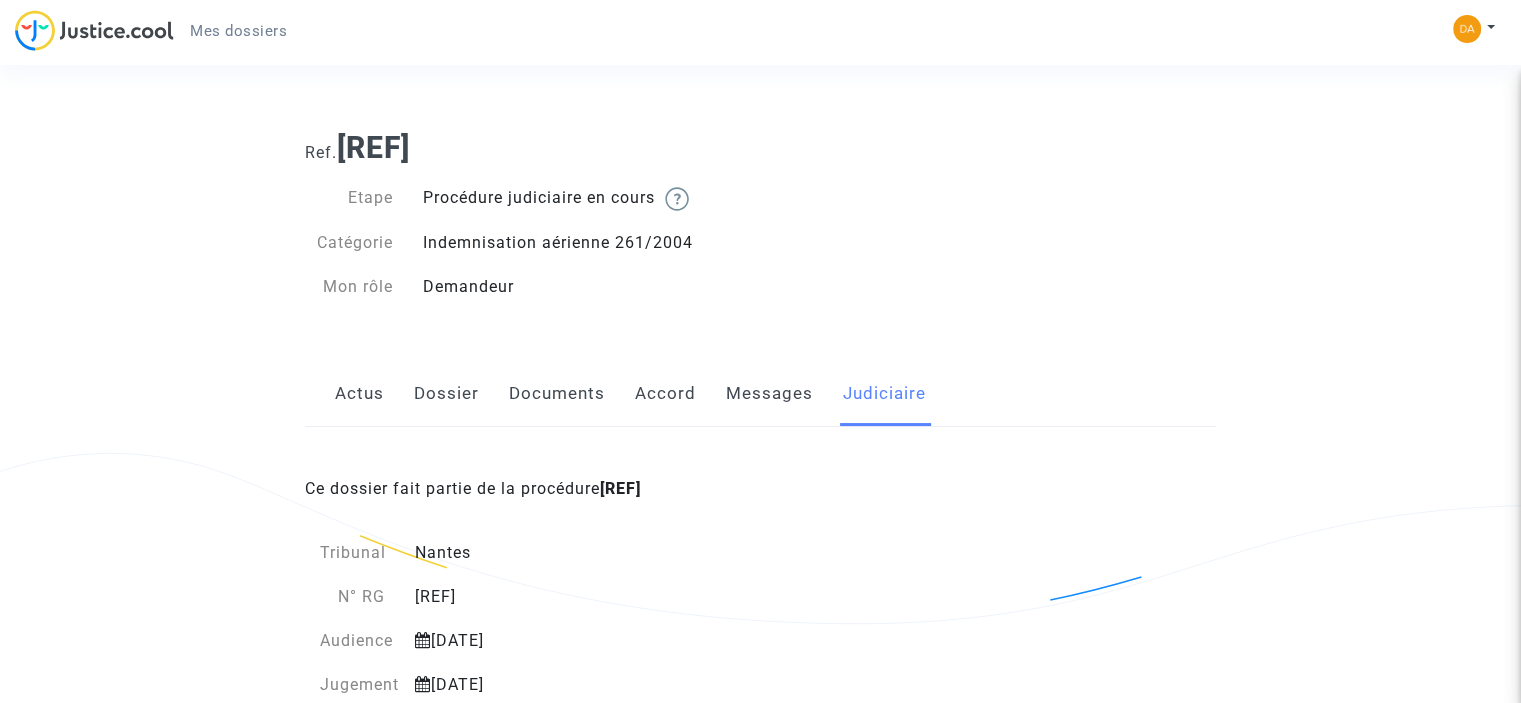 click on "Messages" at bounding box center (769, 394) 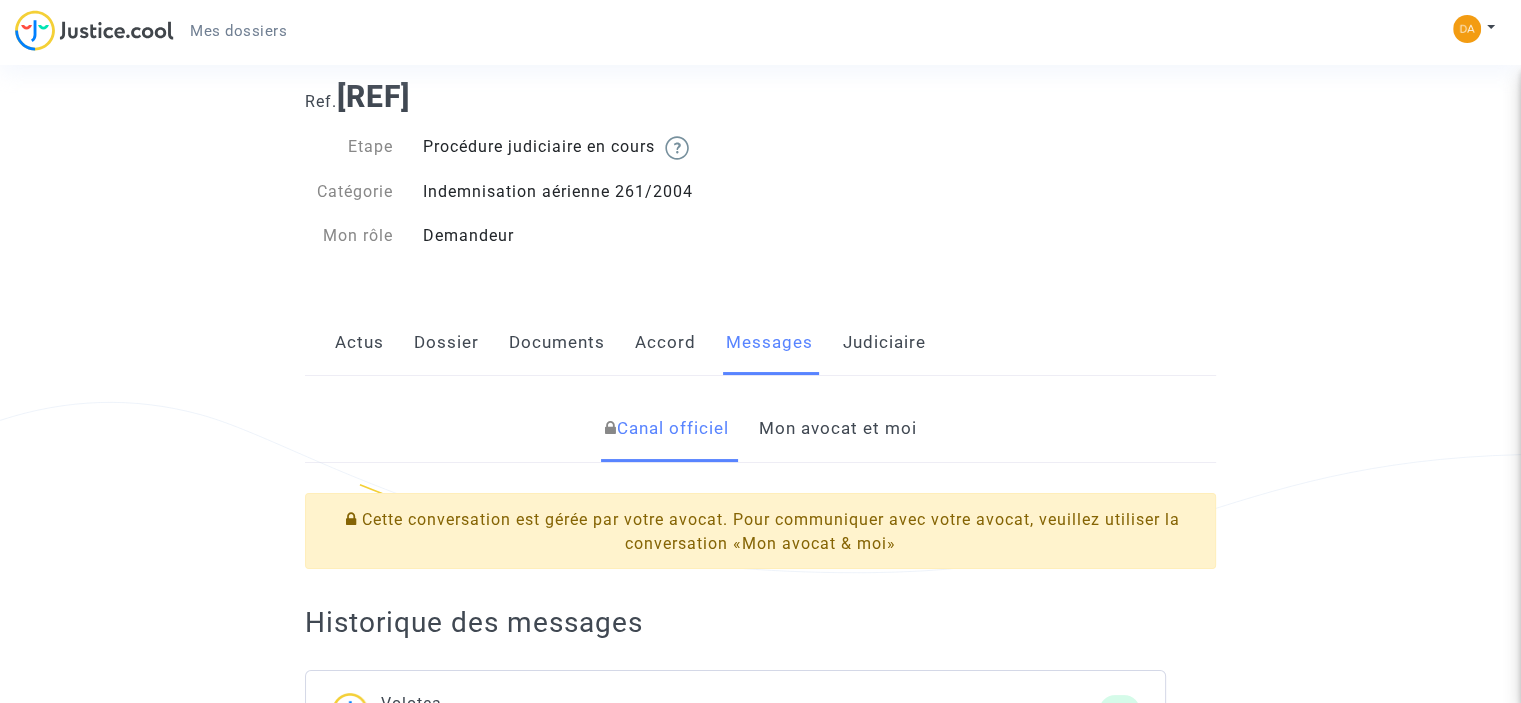 scroll, scrollTop: 100, scrollLeft: 0, axis: vertical 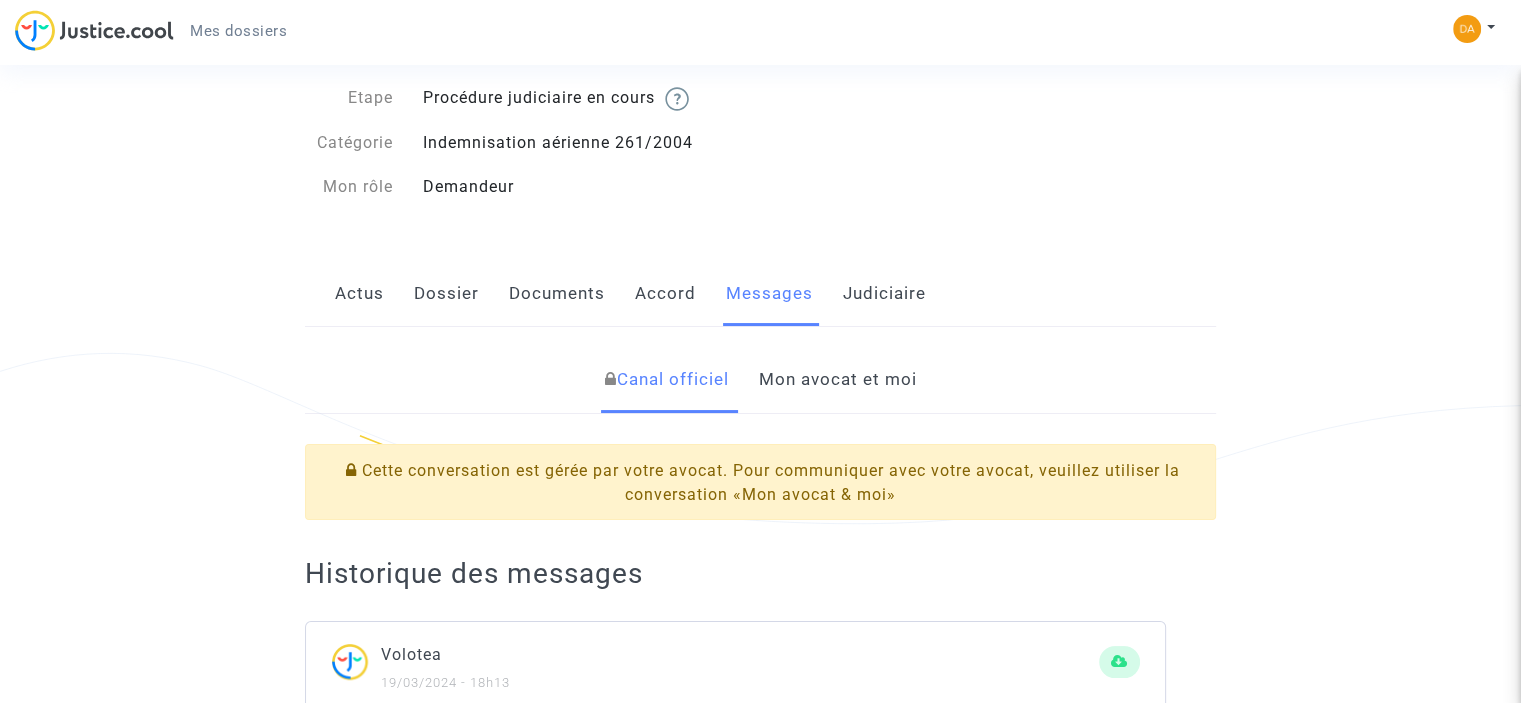 click on "Mon avocat et moi" at bounding box center [837, 380] 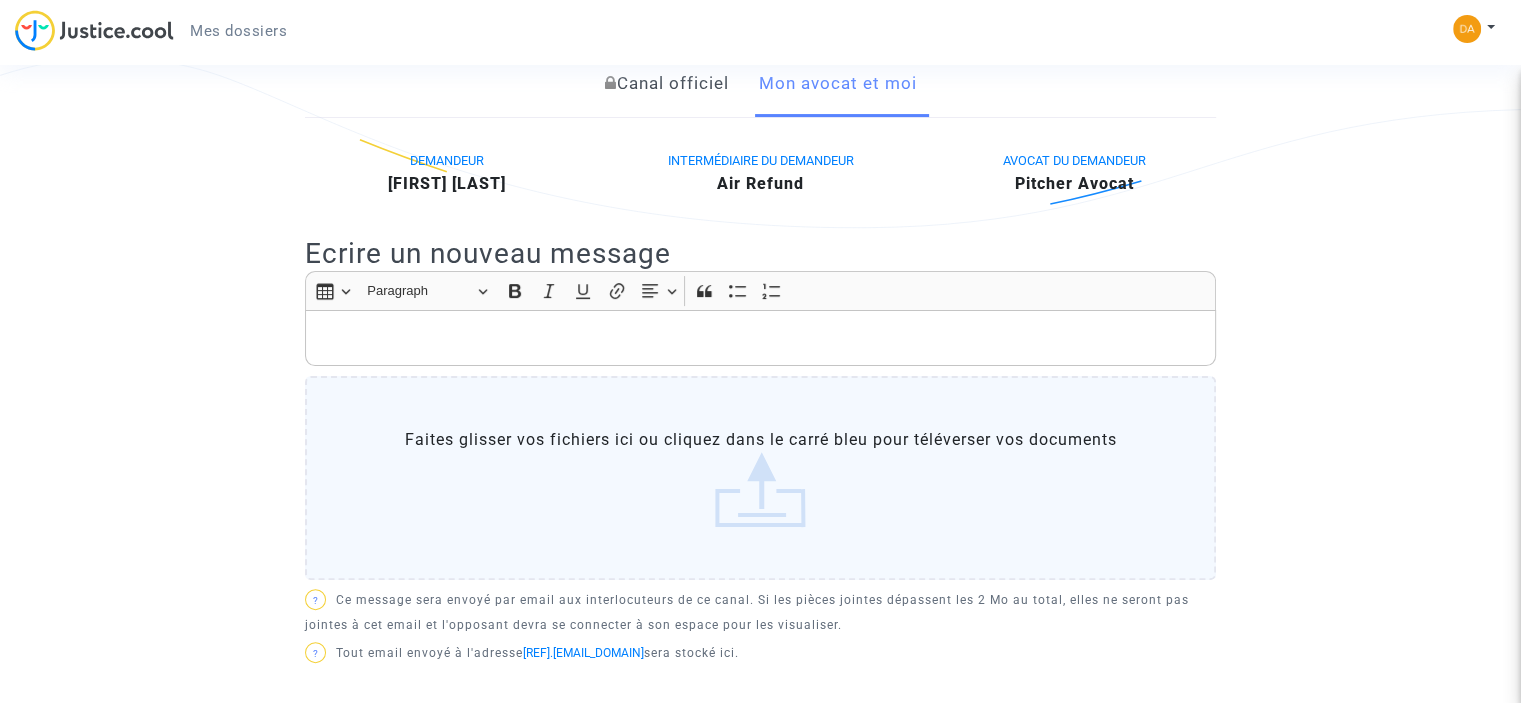 scroll, scrollTop: 400, scrollLeft: 0, axis: vertical 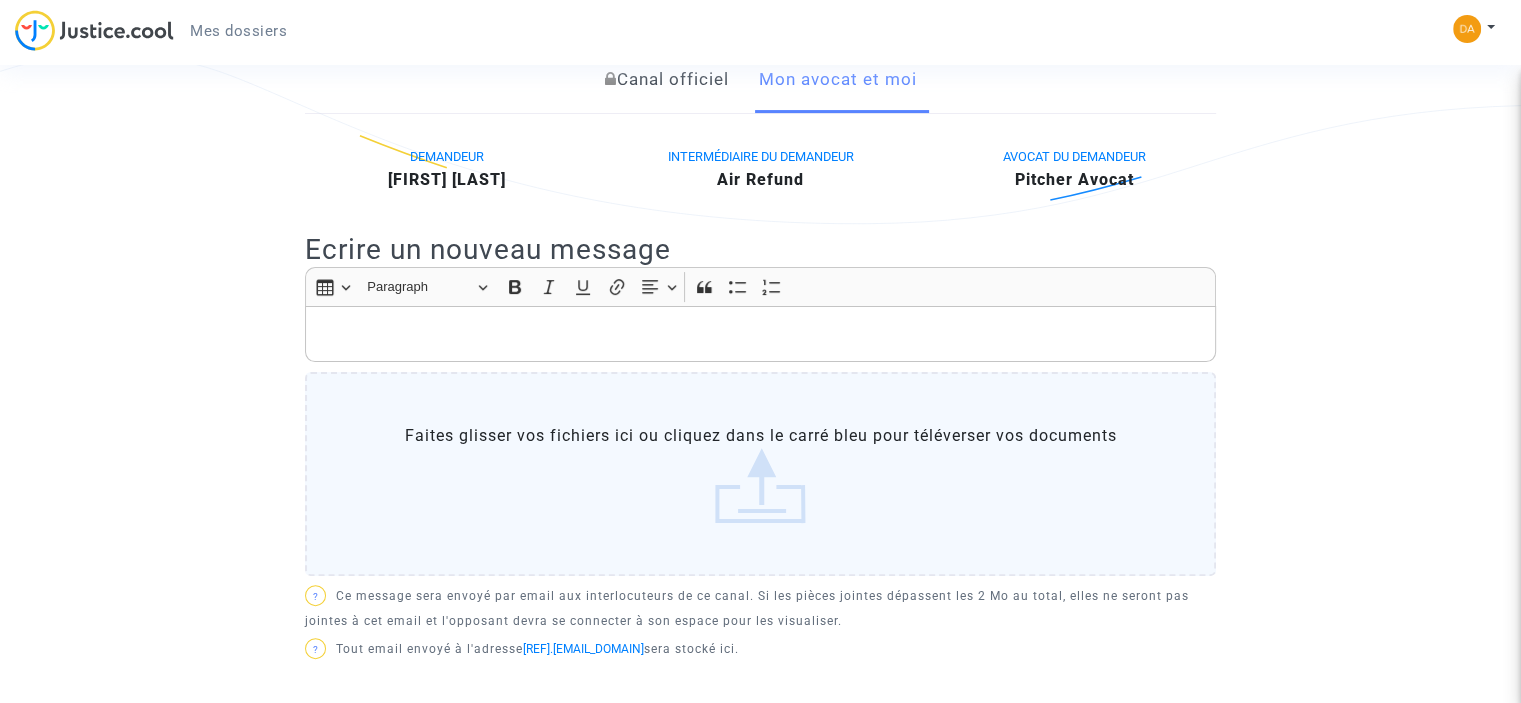 click at bounding box center (761, 334) 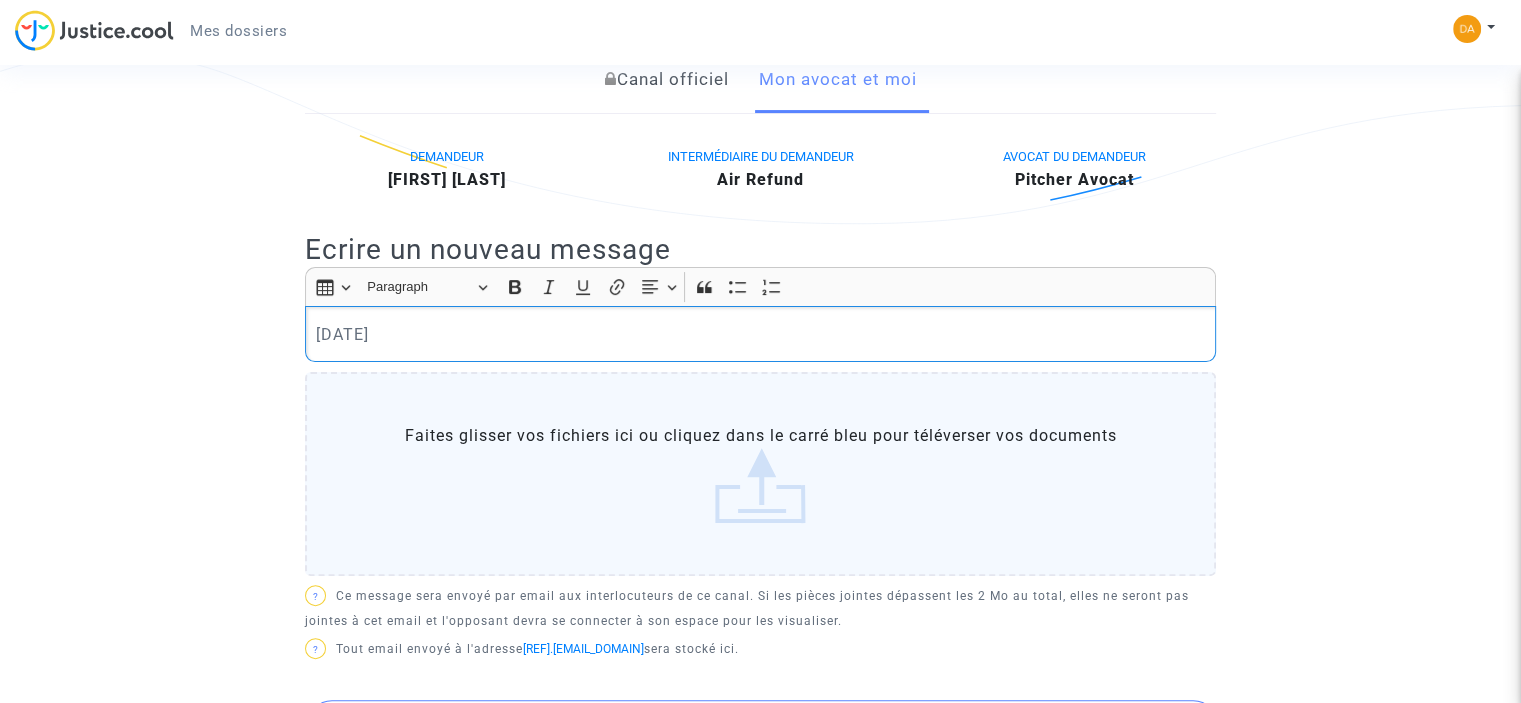 click on "[DATE]" at bounding box center (761, 334) 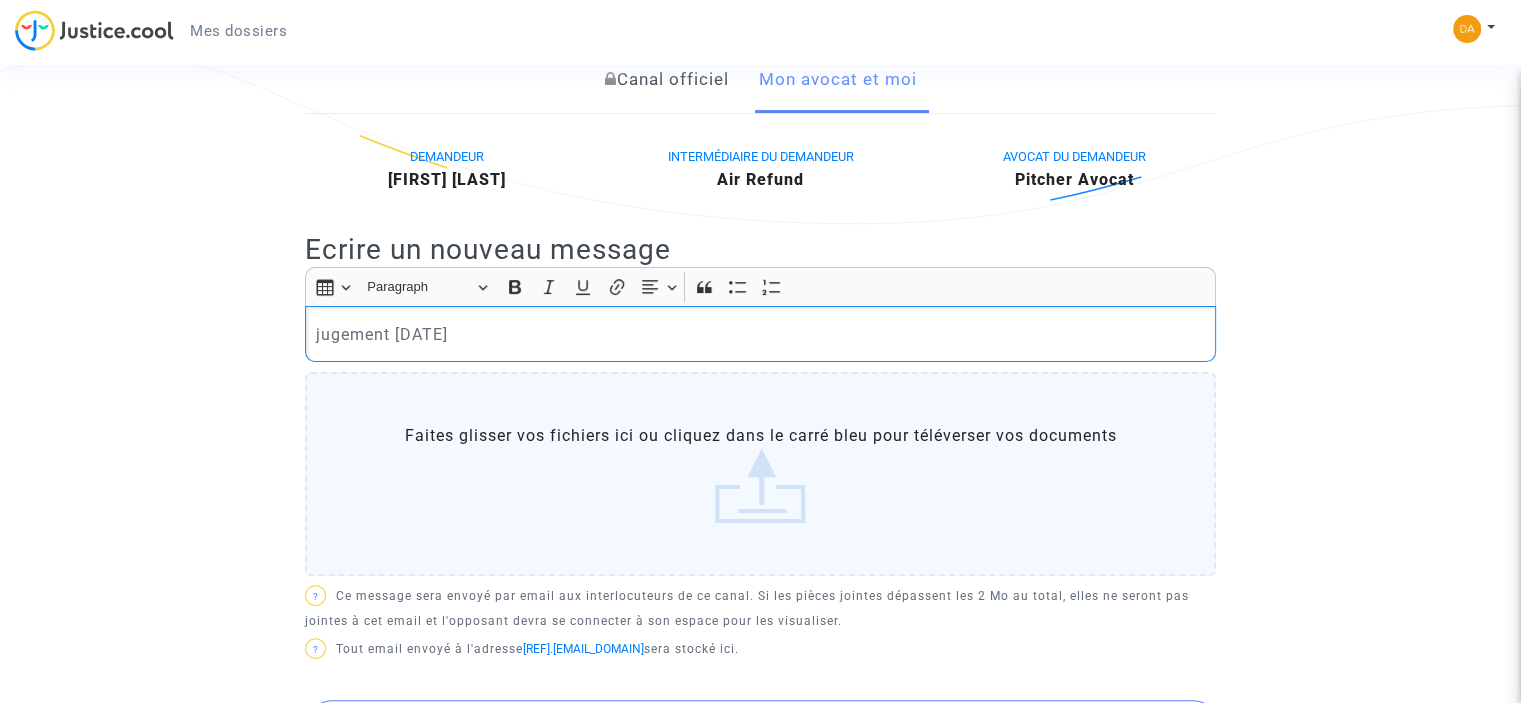 click on "jugement [DATE]" at bounding box center (760, 334) 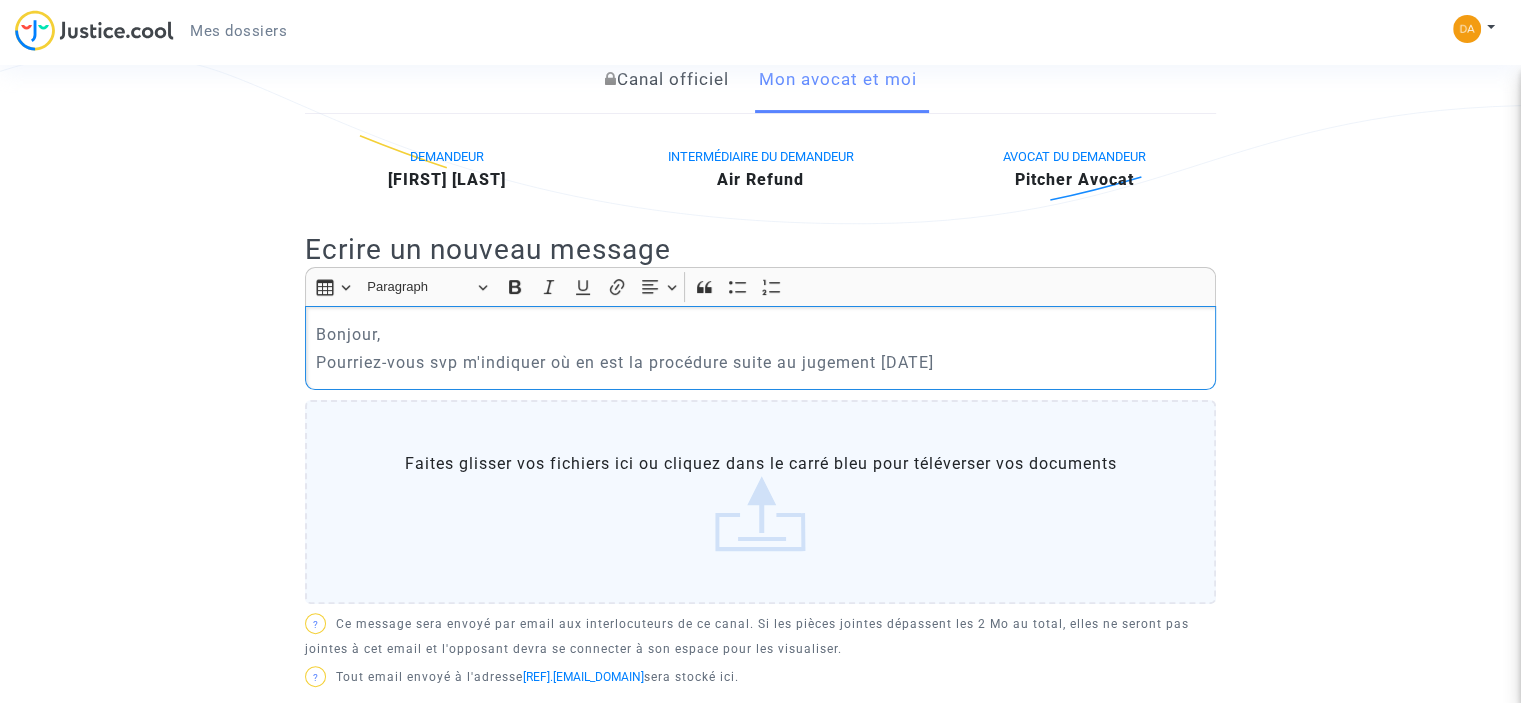 drag, startPoint x: 887, startPoint y: 364, endPoint x: 934, endPoint y: 439, distance: 88.50989 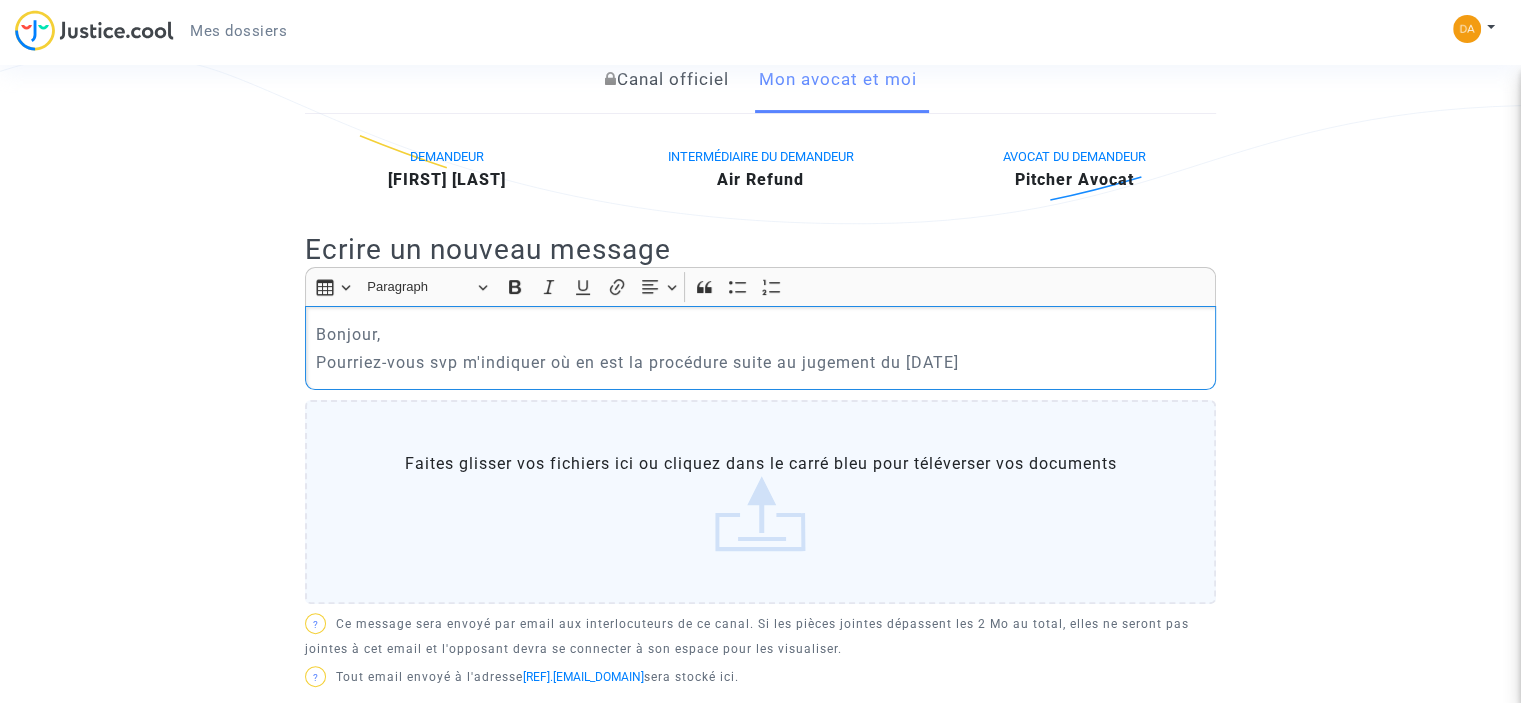click on "Pourriez-vous svp m'indiquer où en est la procédure suite au jugement du [DATE]" at bounding box center [761, 362] 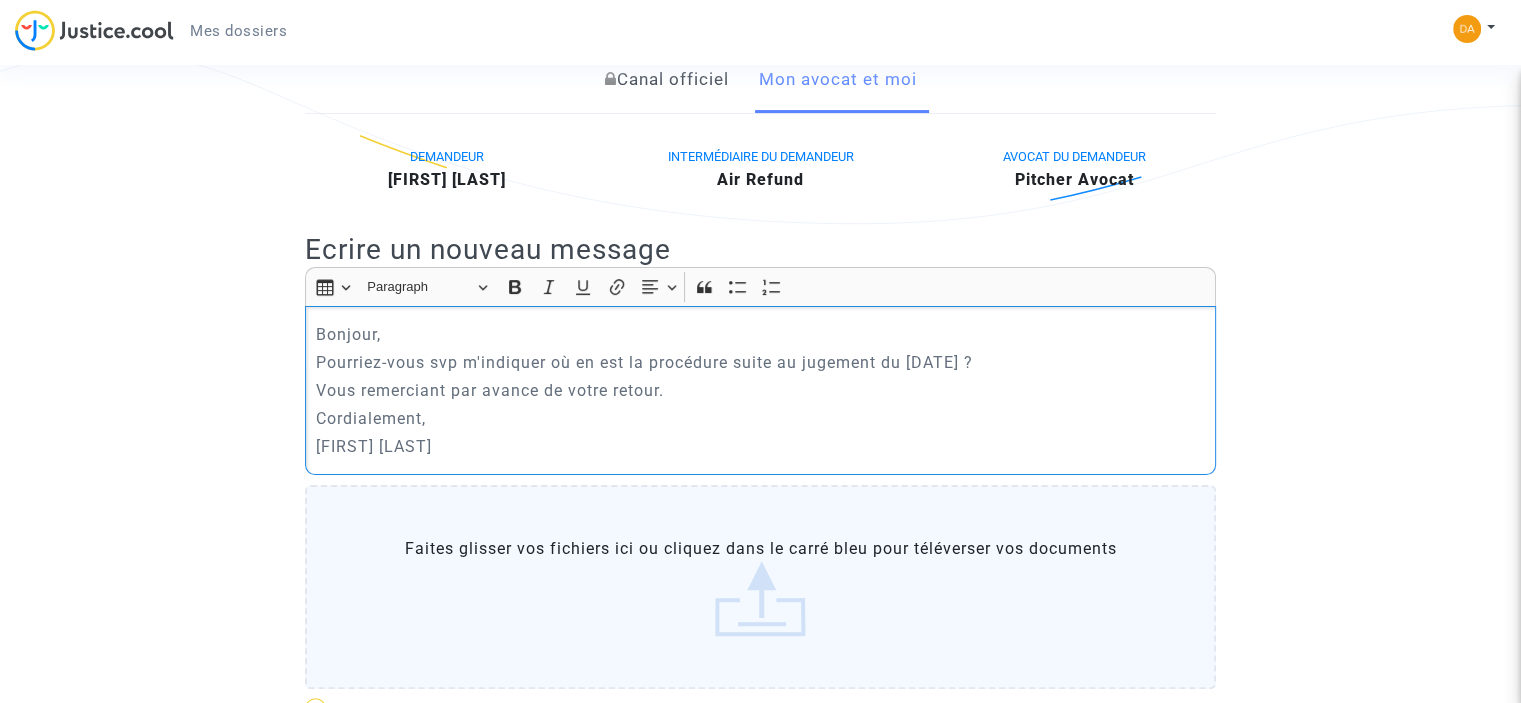 drag, startPoint x: 356, startPoint y: 442, endPoint x: 356, endPoint y: 511, distance: 69 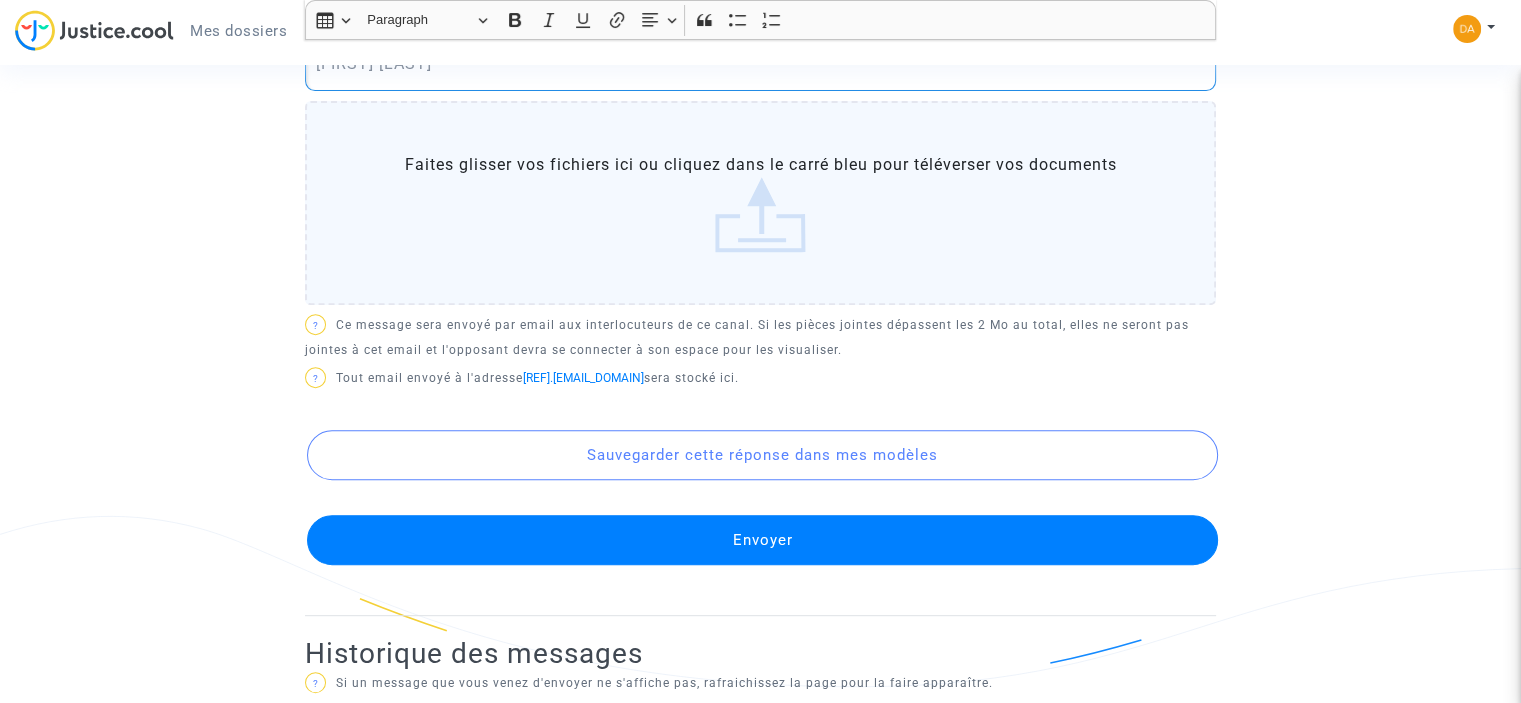 scroll, scrollTop: 800, scrollLeft: 0, axis: vertical 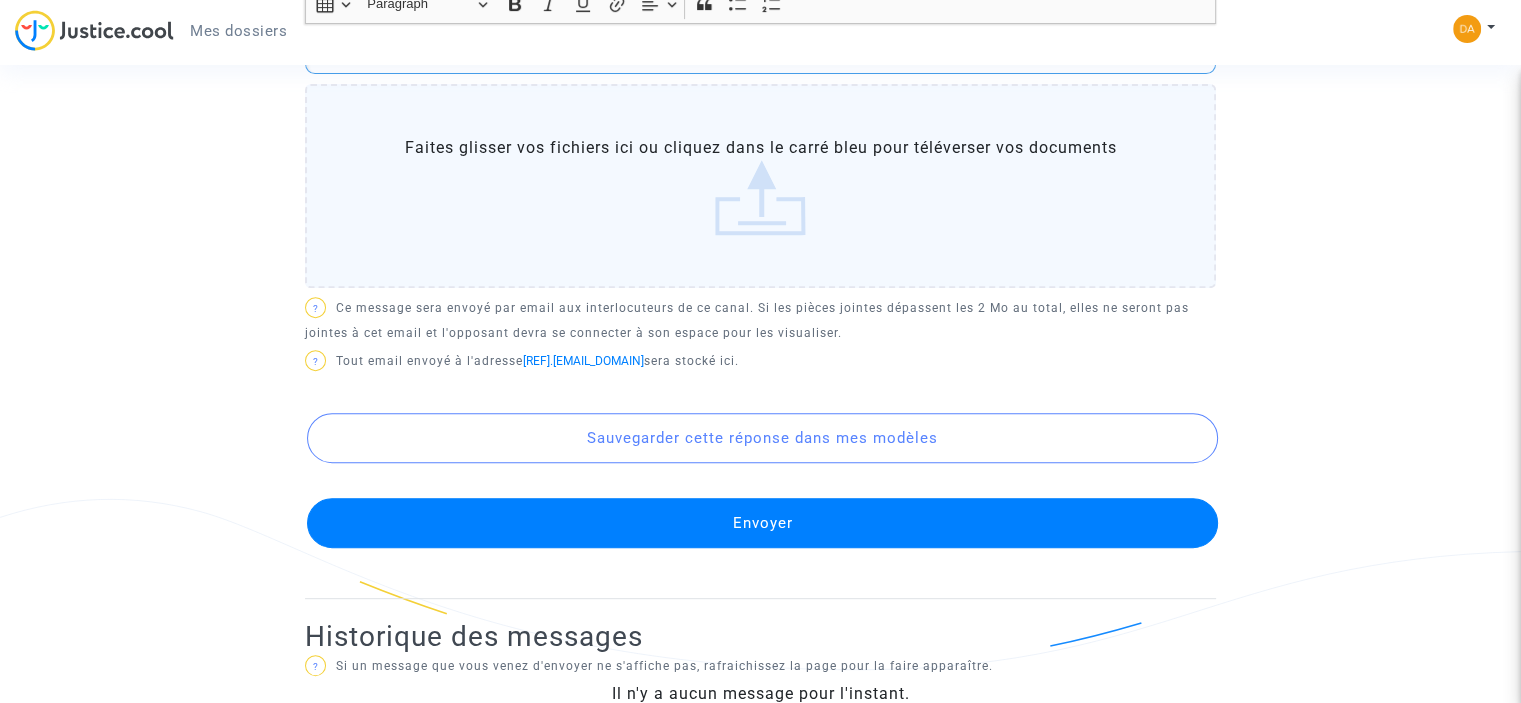 click on "Envoyer" at bounding box center [762, 523] 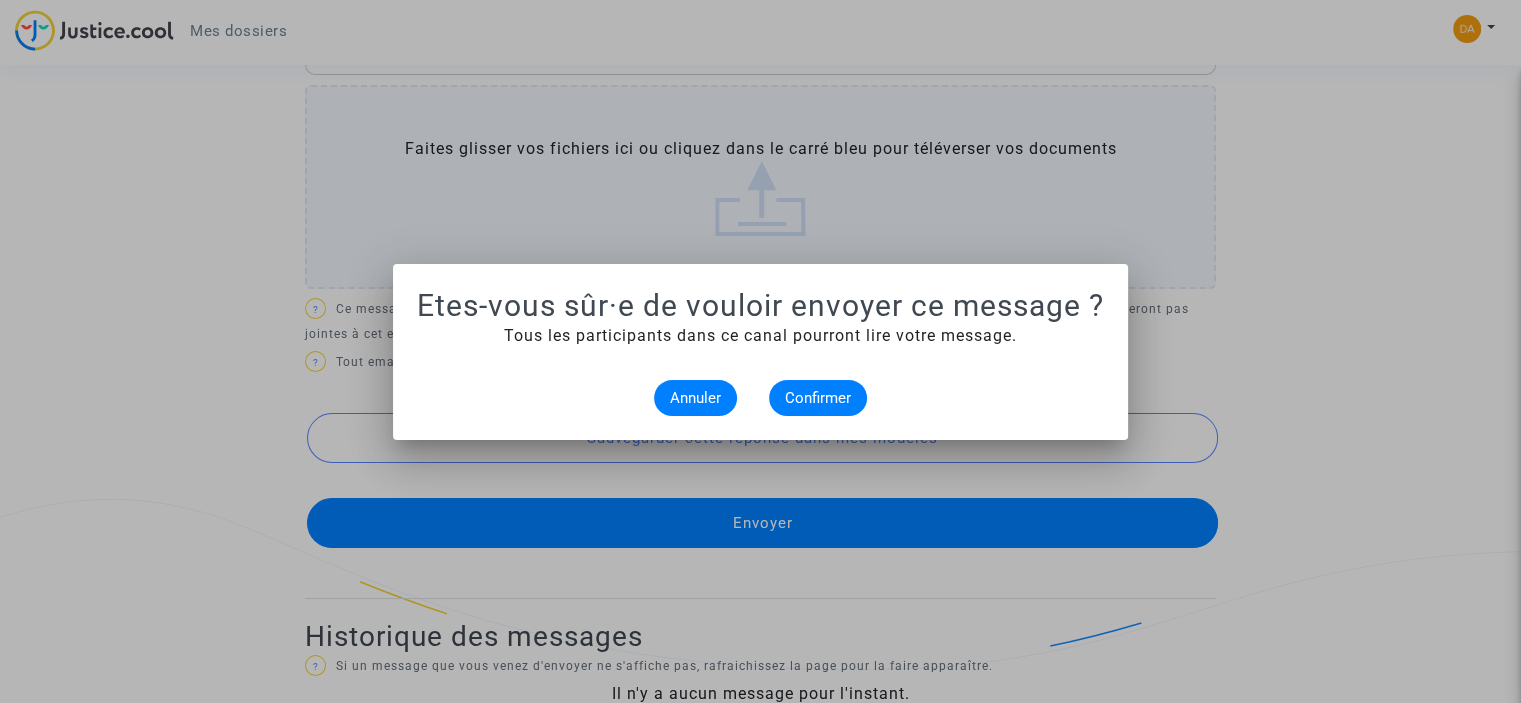 scroll, scrollTop: 0, scrollLeft: 0, axis: both 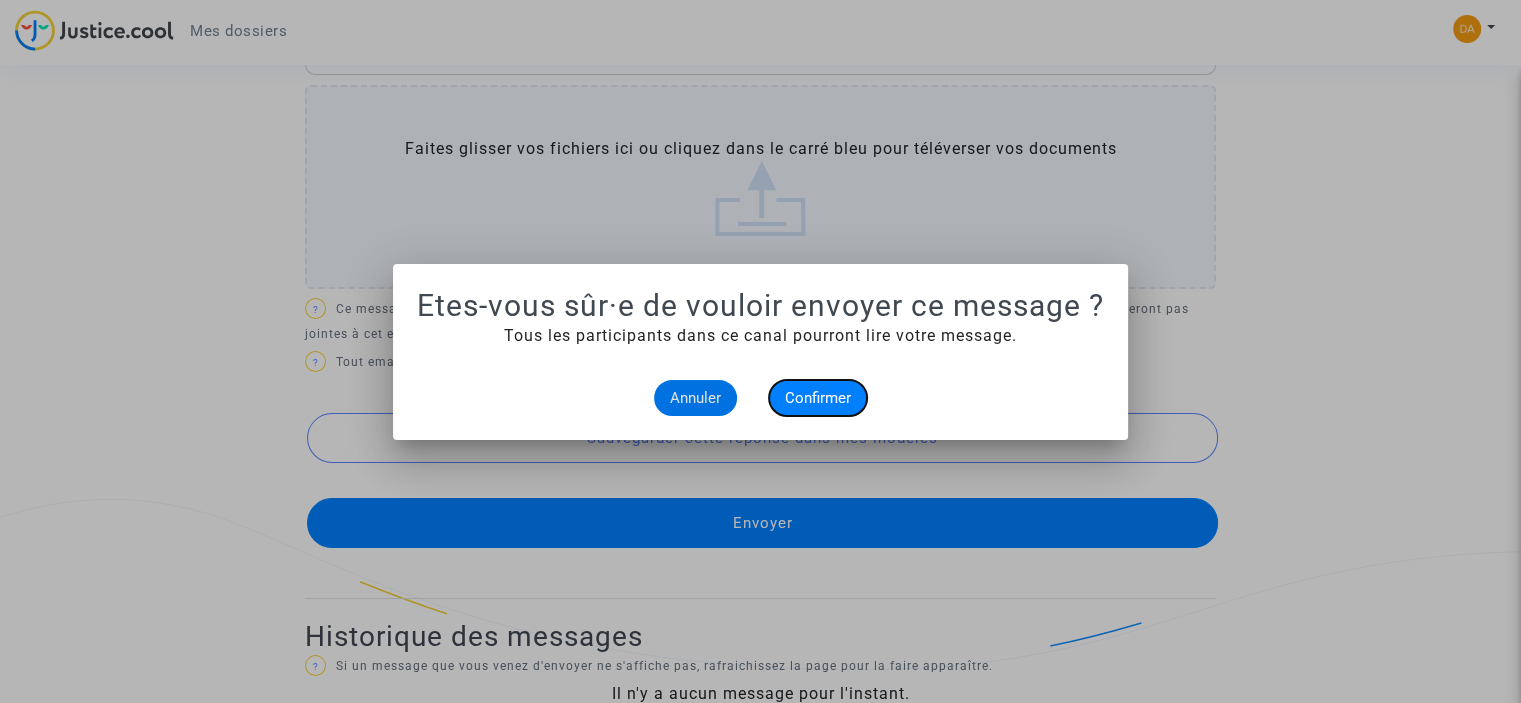 click on "Confirmer" at bounding box center [818, 398] 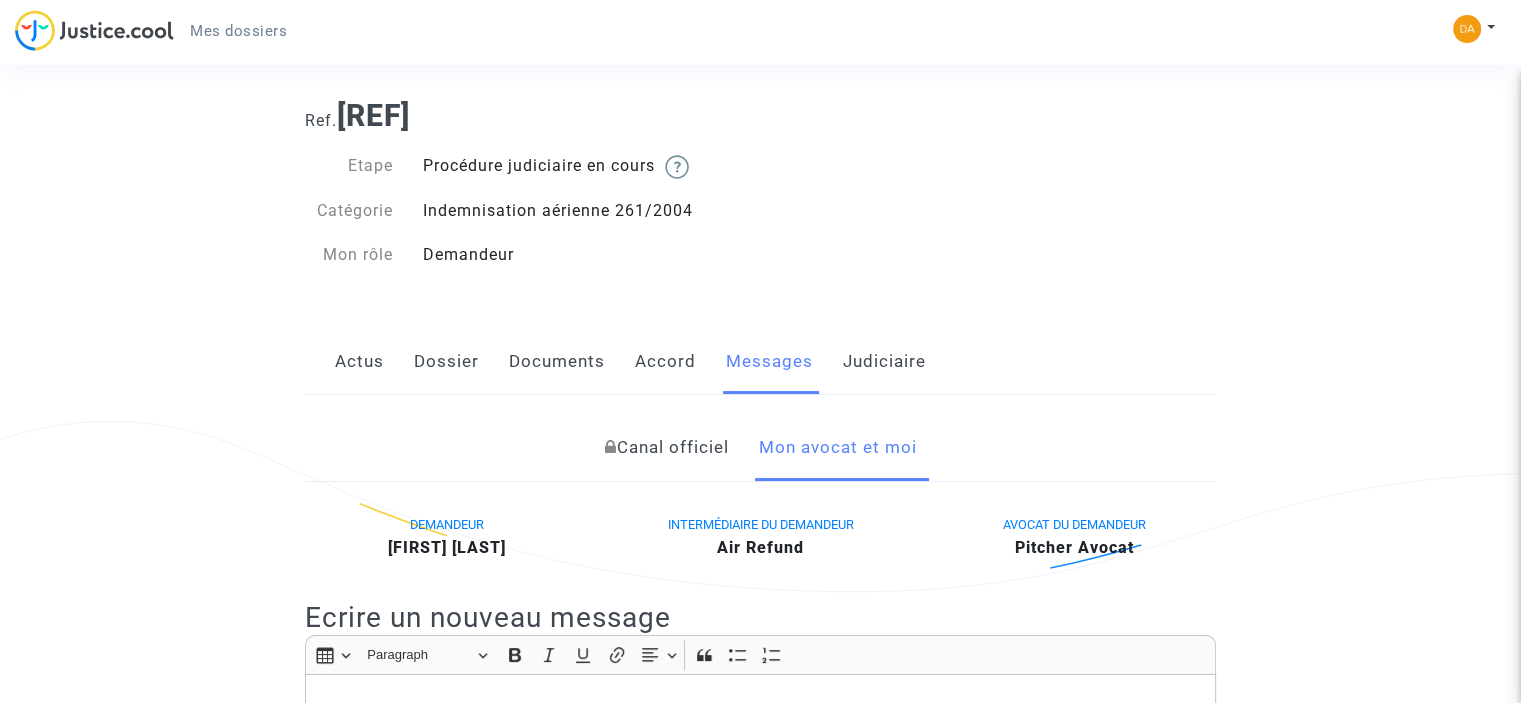 scroll, scrollTop: 0, scrollLeft: 0, axis: both 